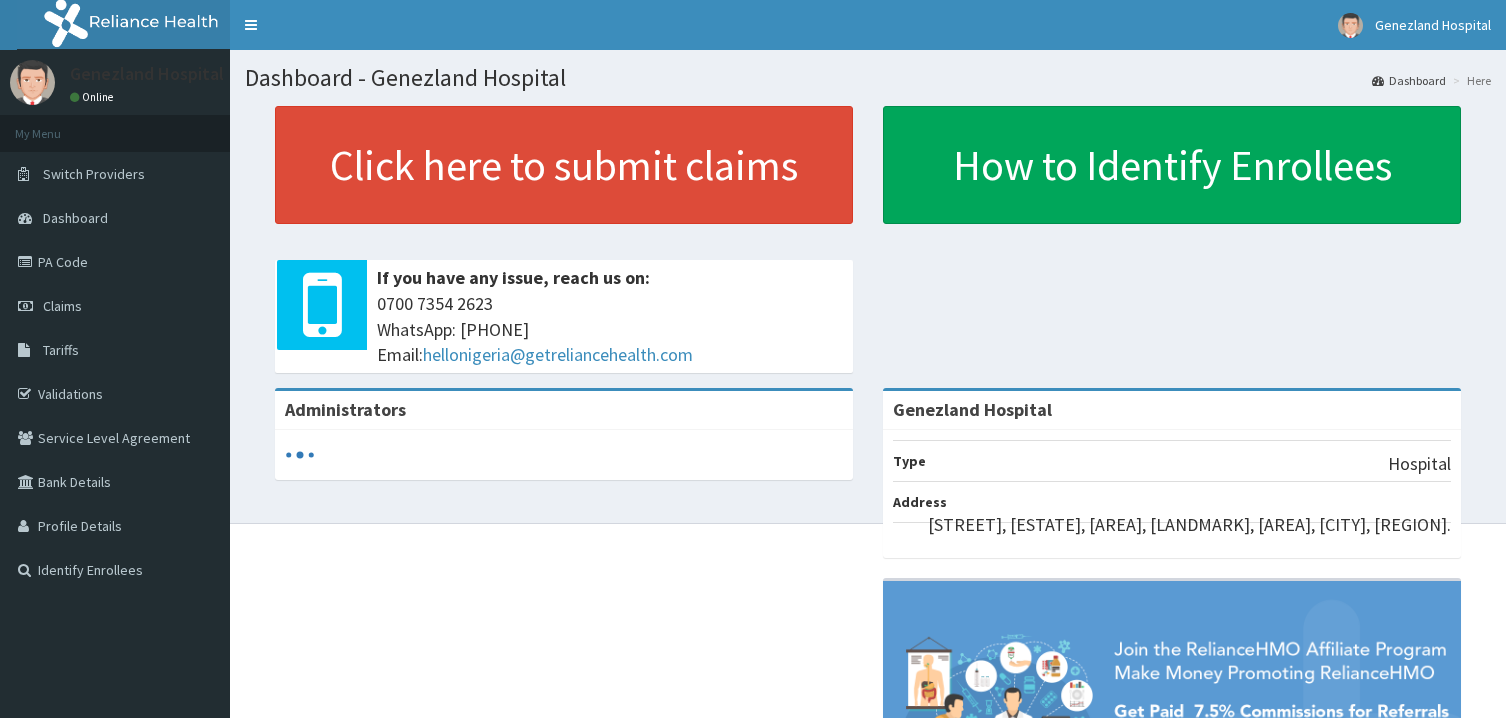 scroll, scrollTop: 0, scrollLeft: 0, axis: both 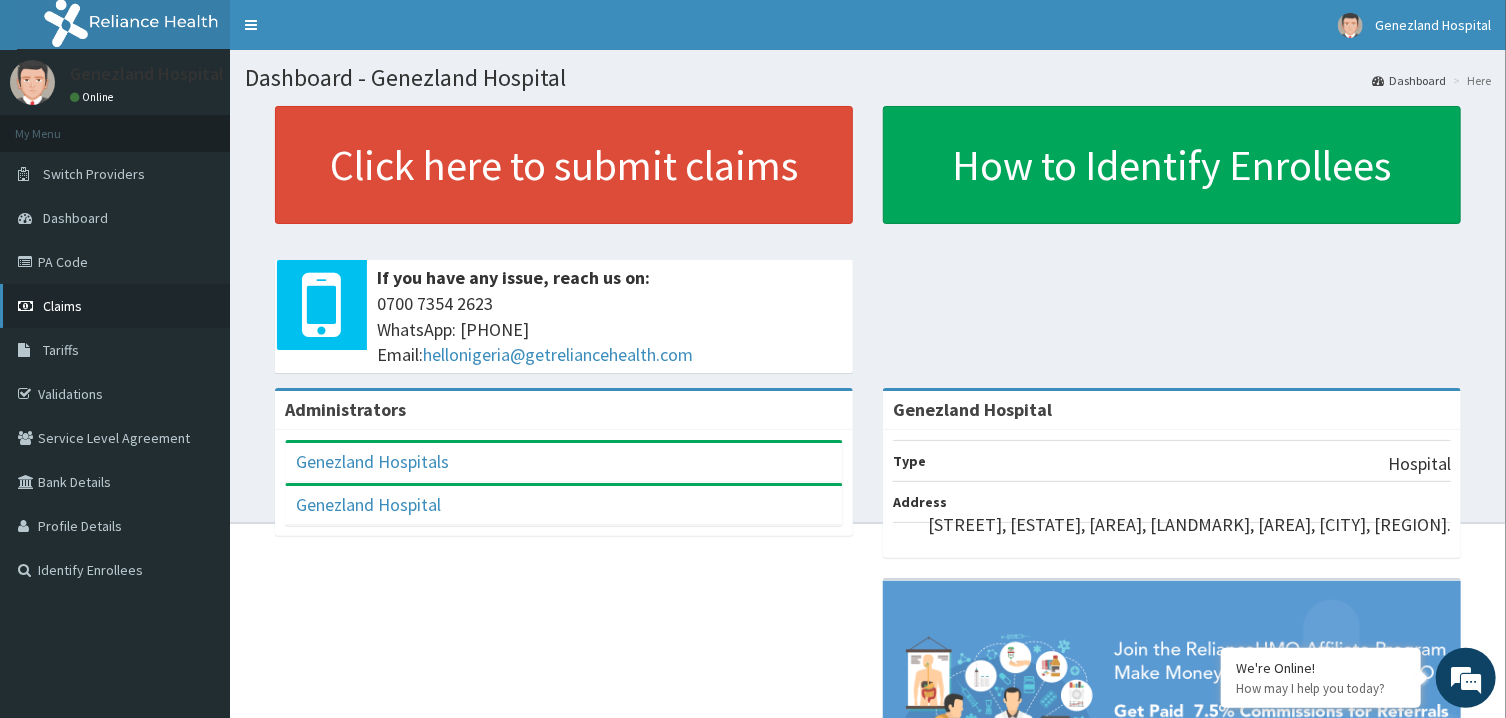 click on "Claims" at bounding box center [62, 306] 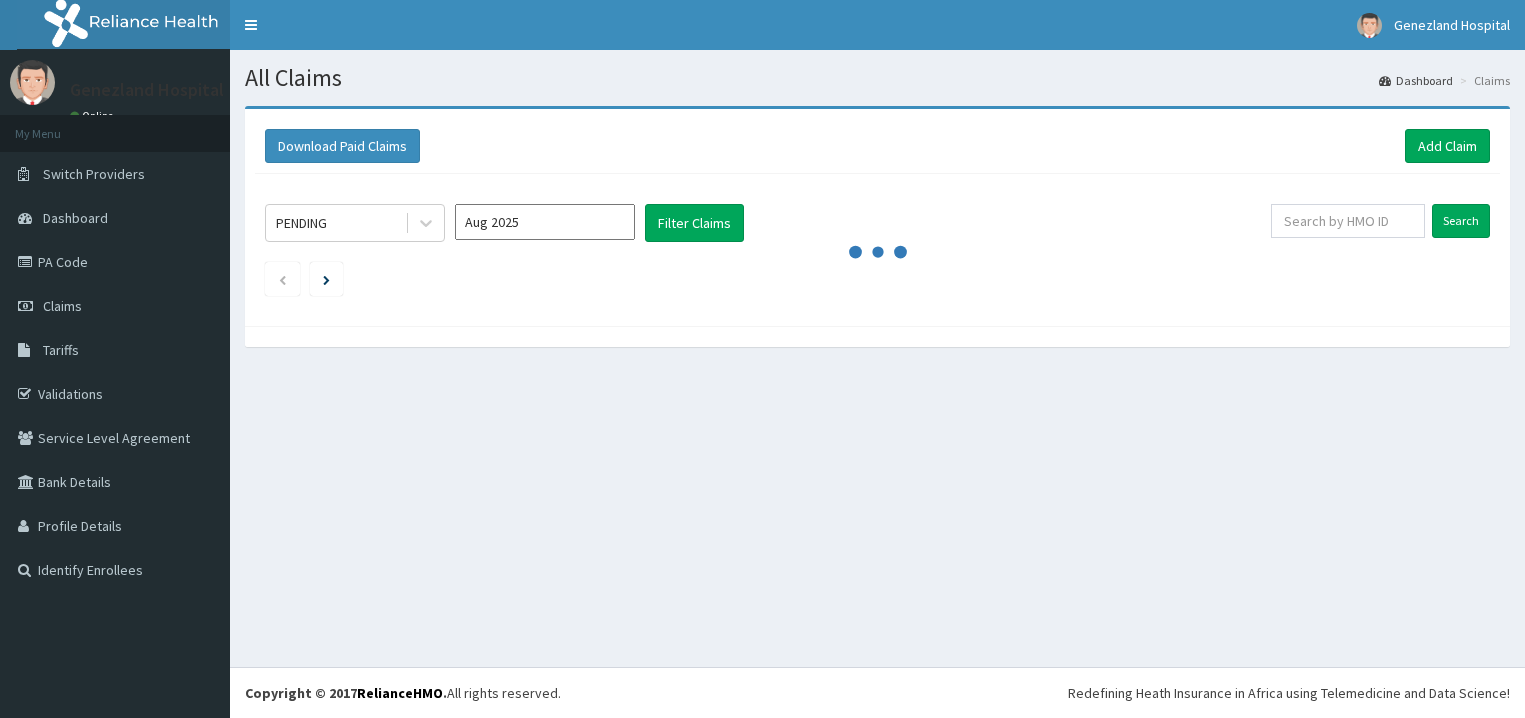 scroll, scrollTop: 0, scrollLeft: 0, axis: both 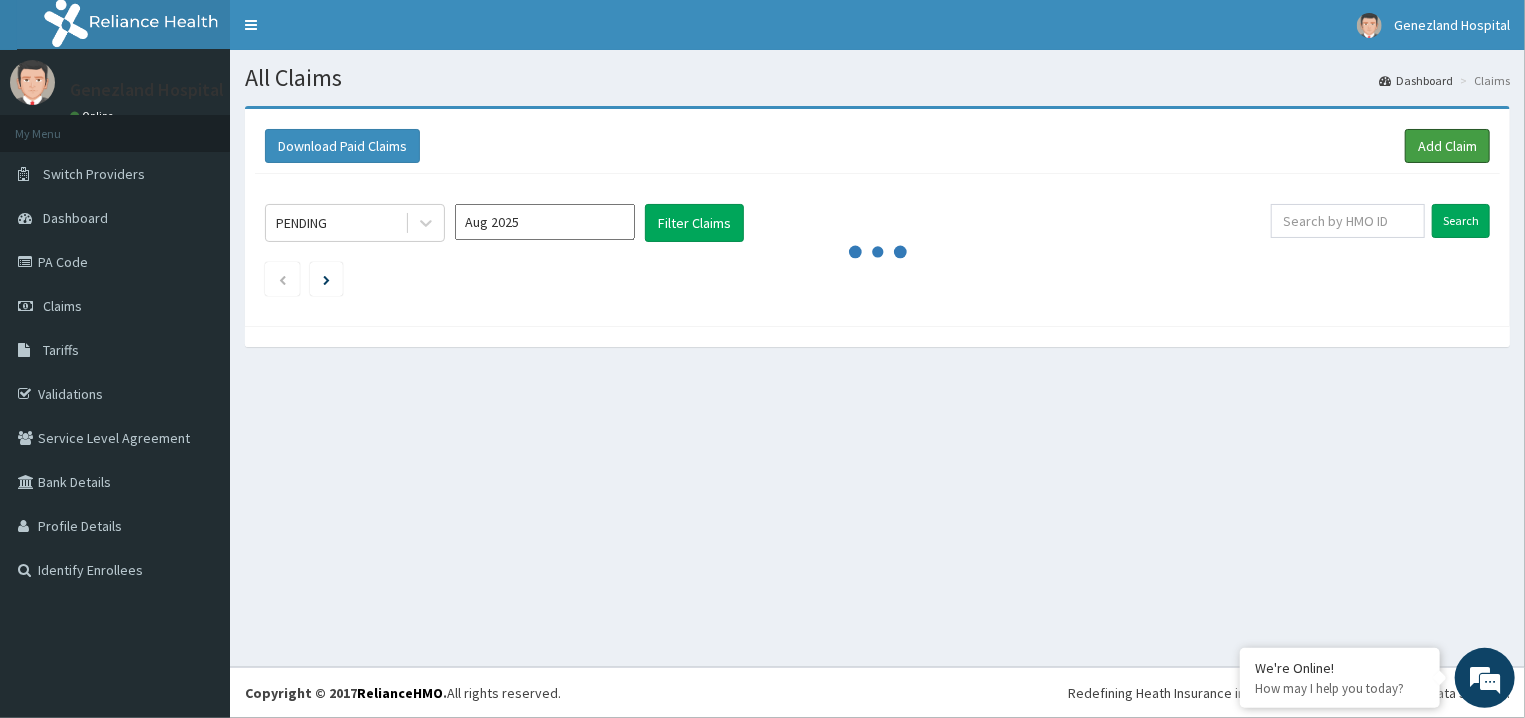 click on "Add Claim" at bounding box center [1447, 146] 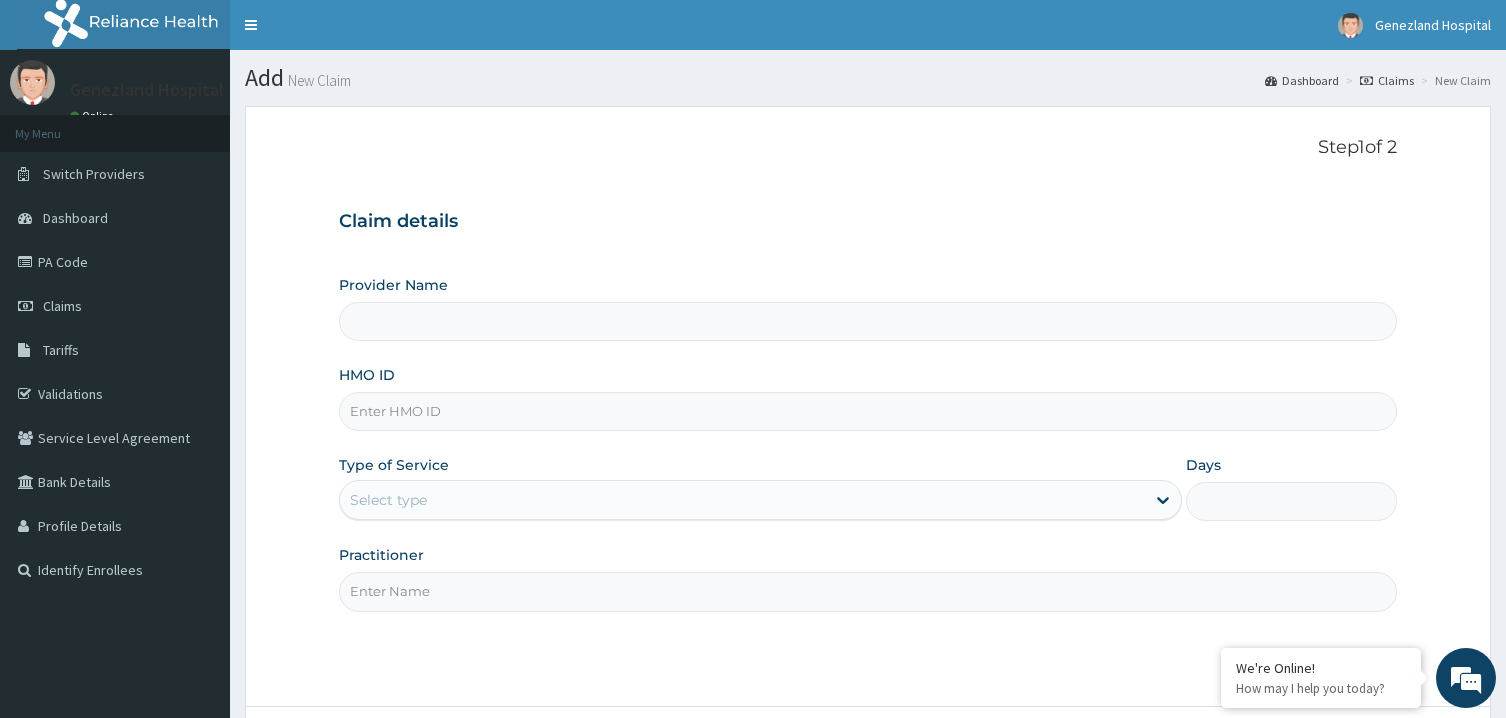 scroll, scrollTop: 0, scrollLeft: 0, axis: both 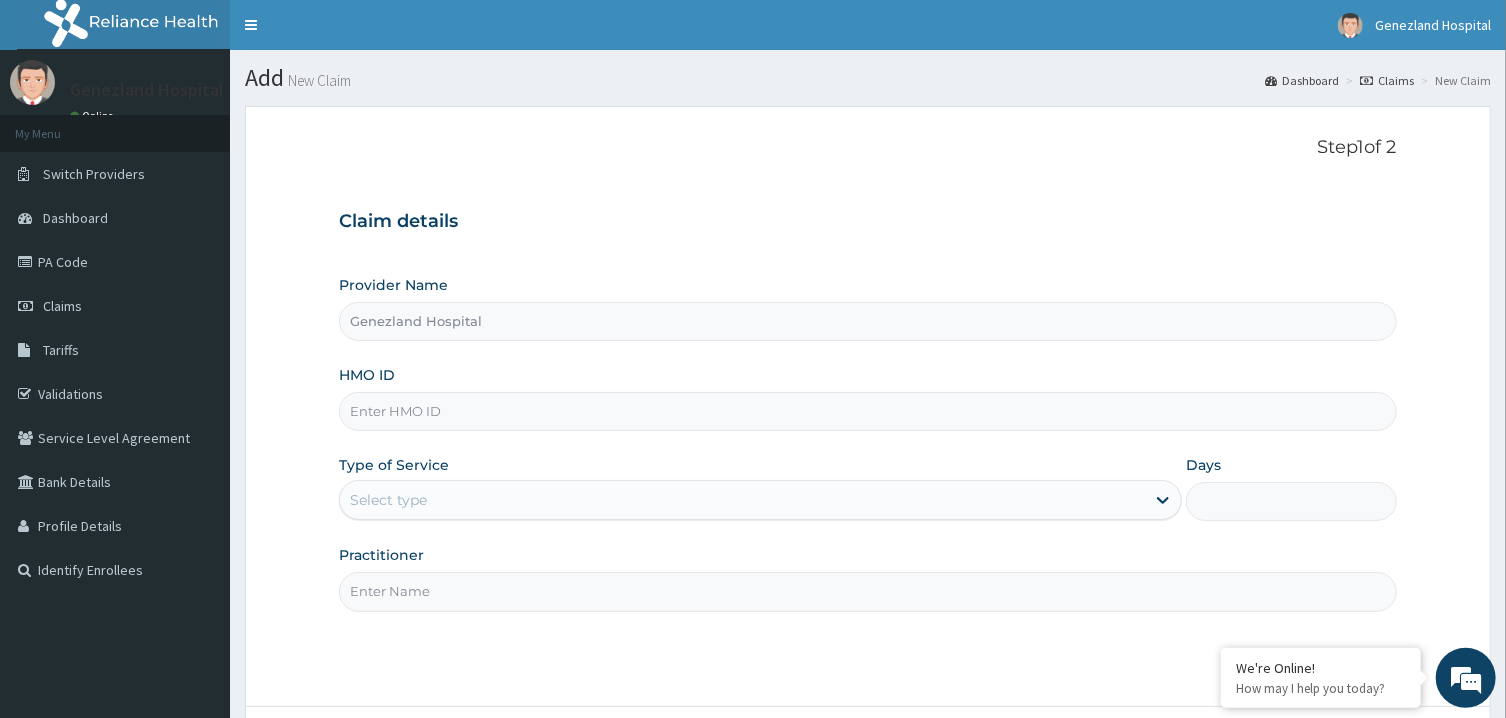 type on "Genezland Hospital" 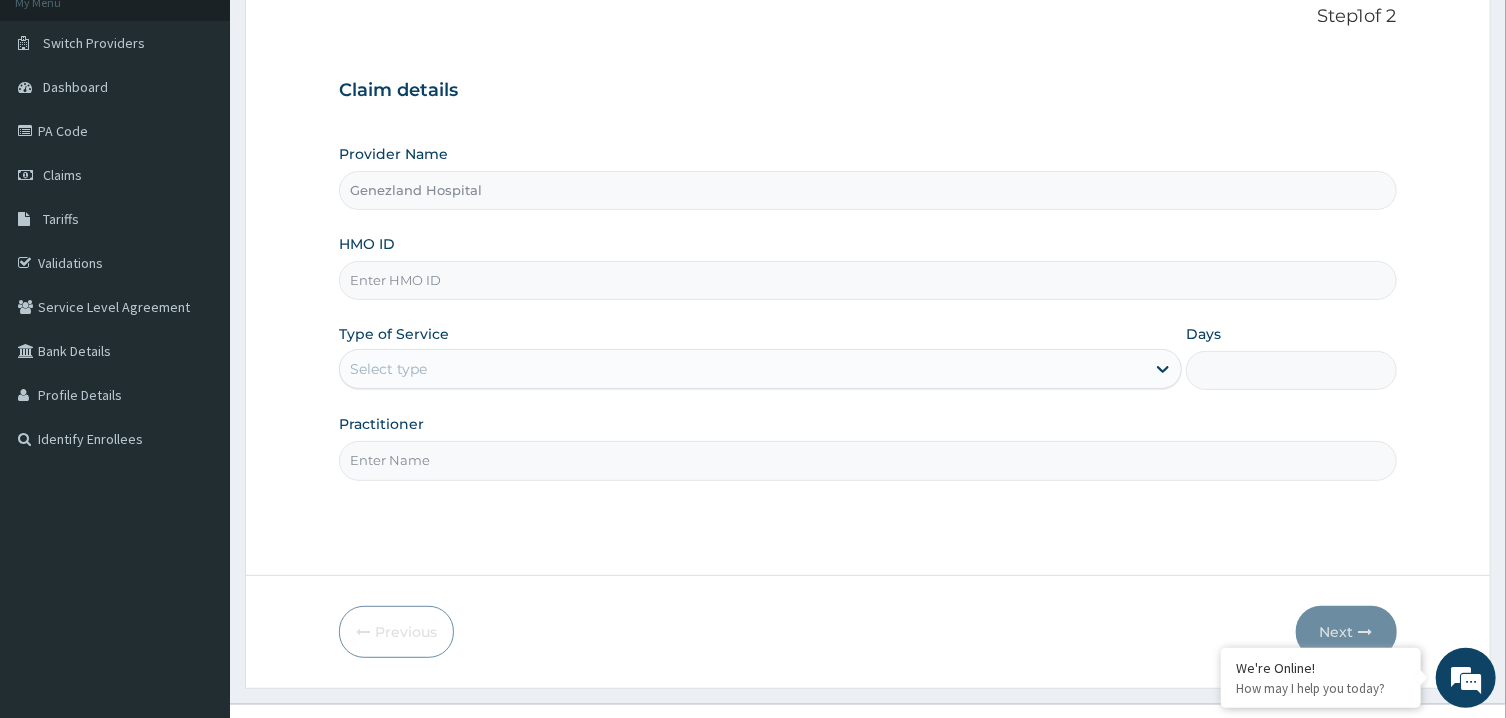 scroll, scrollTop: 149, scrollLeft: 0, axis: vertical 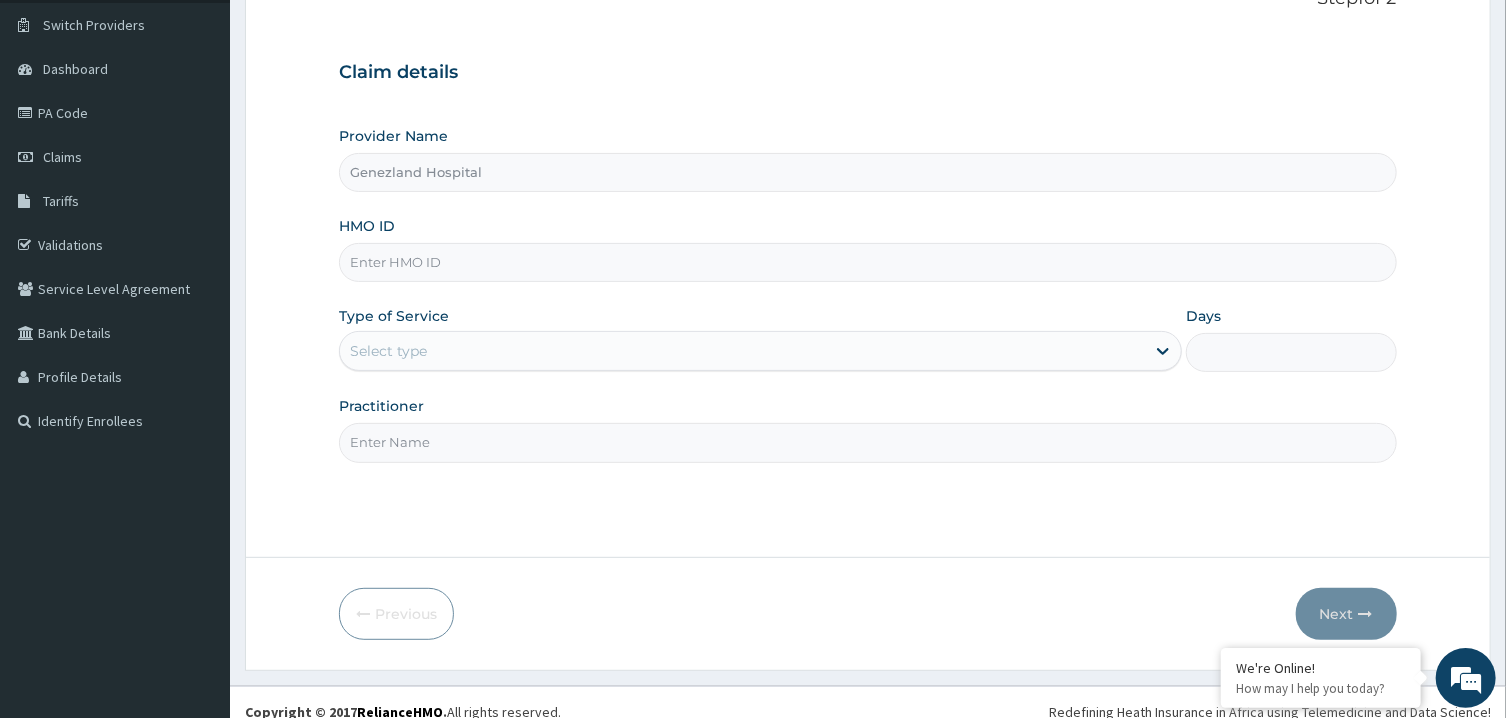 click on "HMO ID" at bounding box center [867, 262] 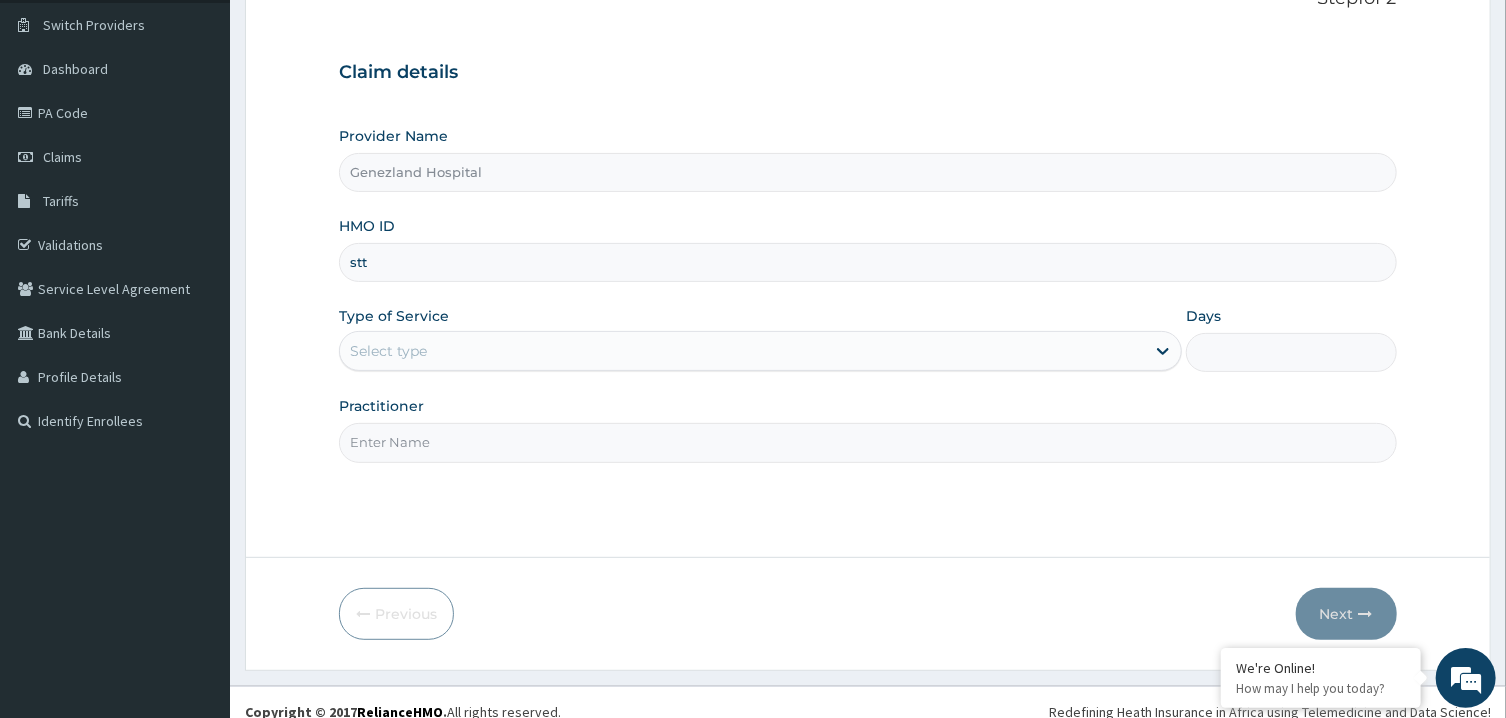 scroll, scrollTop: 0, scrollLeft: 0, axis: both 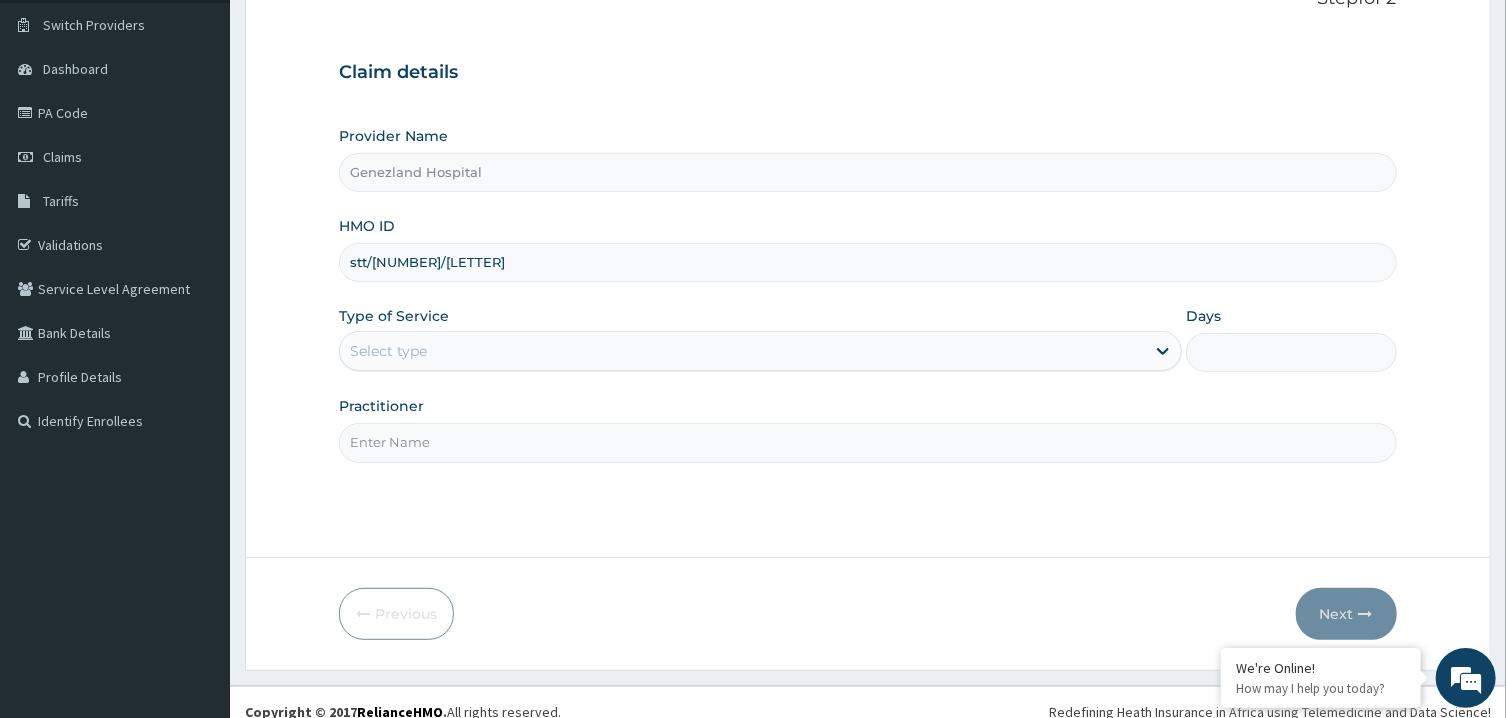 type on "stt/10134/a" 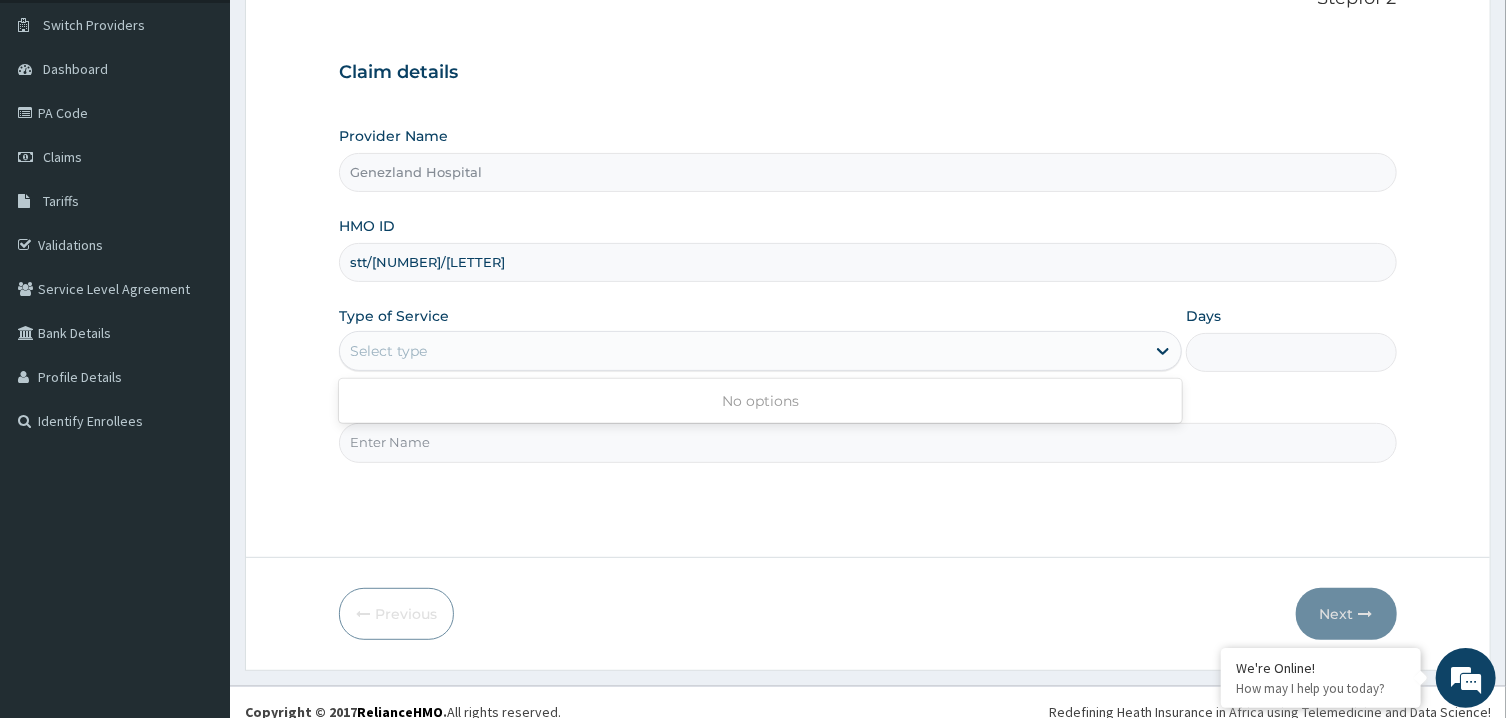 click on "Select type" at bounding box center (742, 351) 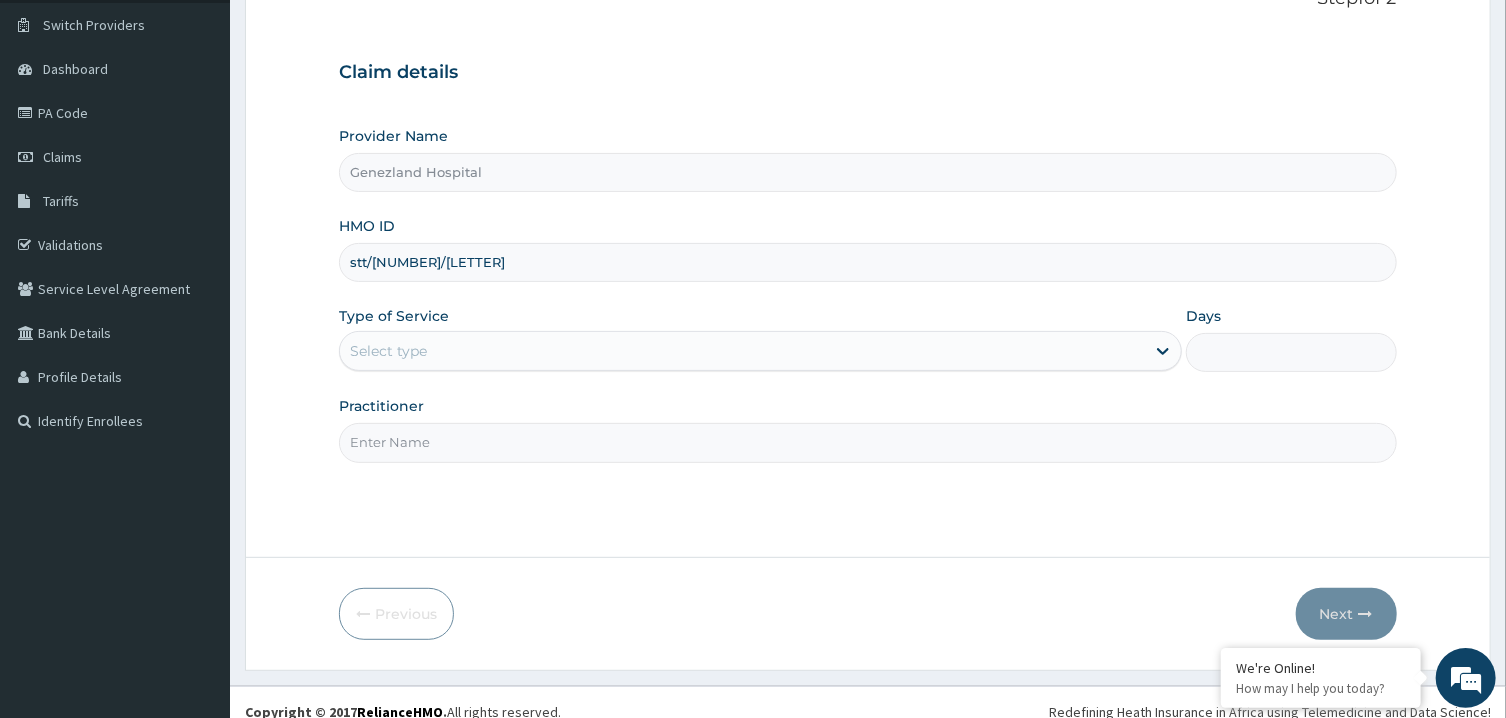 click on "Practitioner" at bounding box center [867, 442] 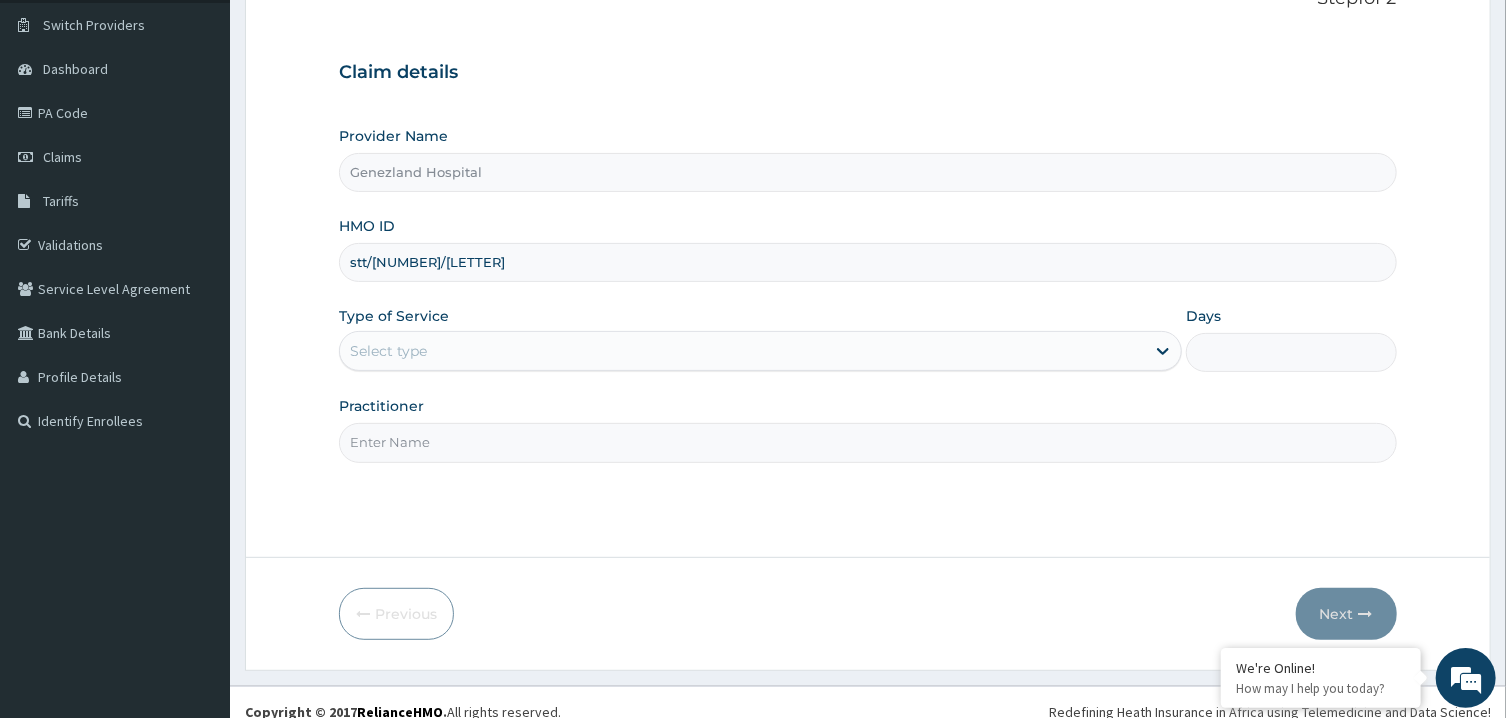 click on "Practitioner" at bounding box center (867, 442) 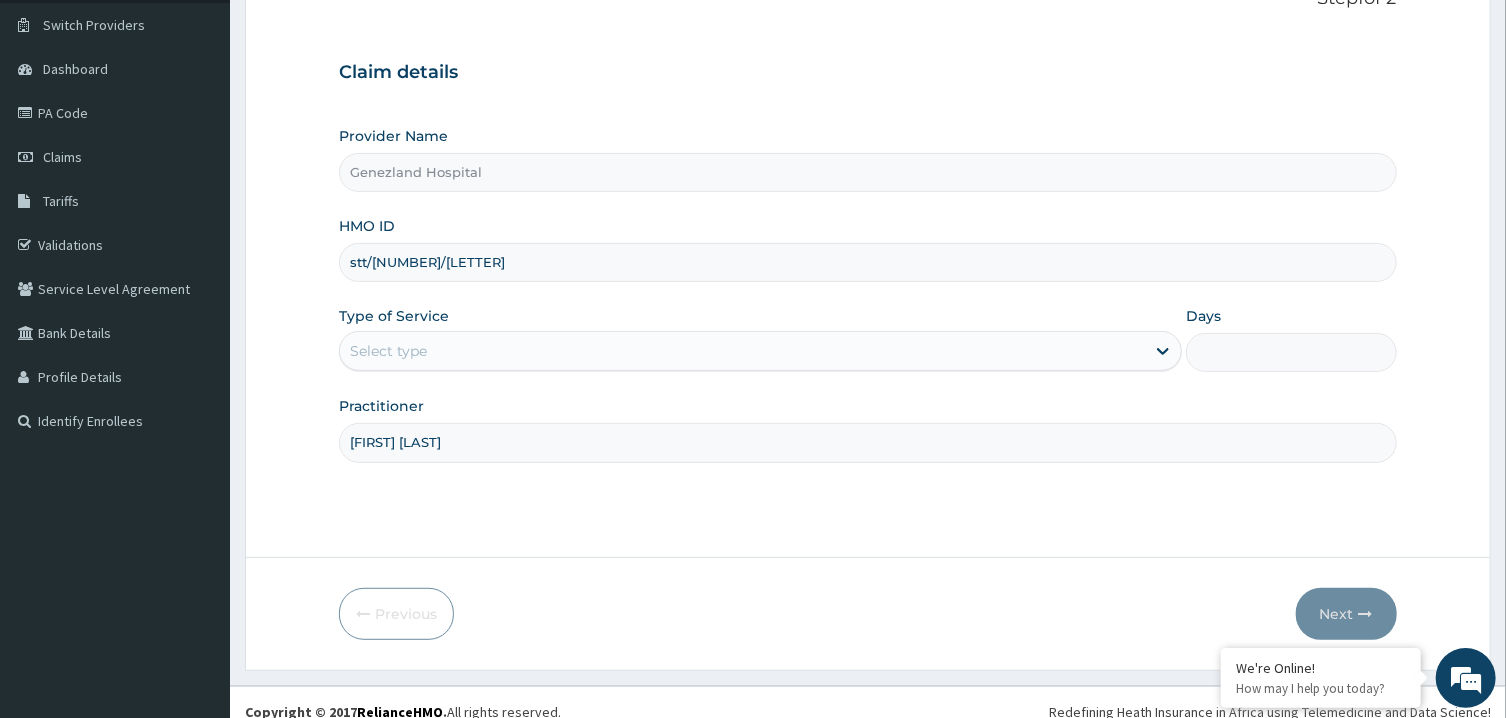 type on "peter prince" 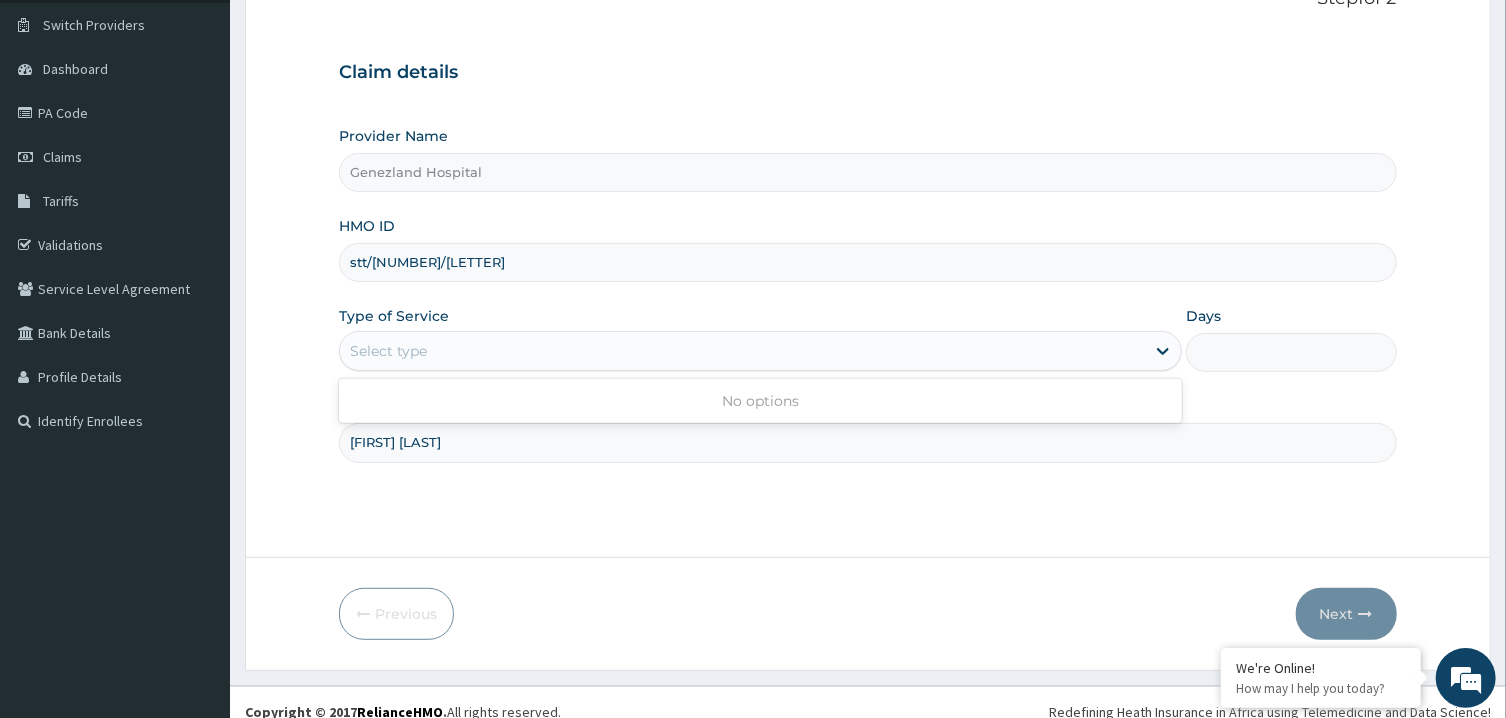 click on "Select type" at bounding box center (760, 351) 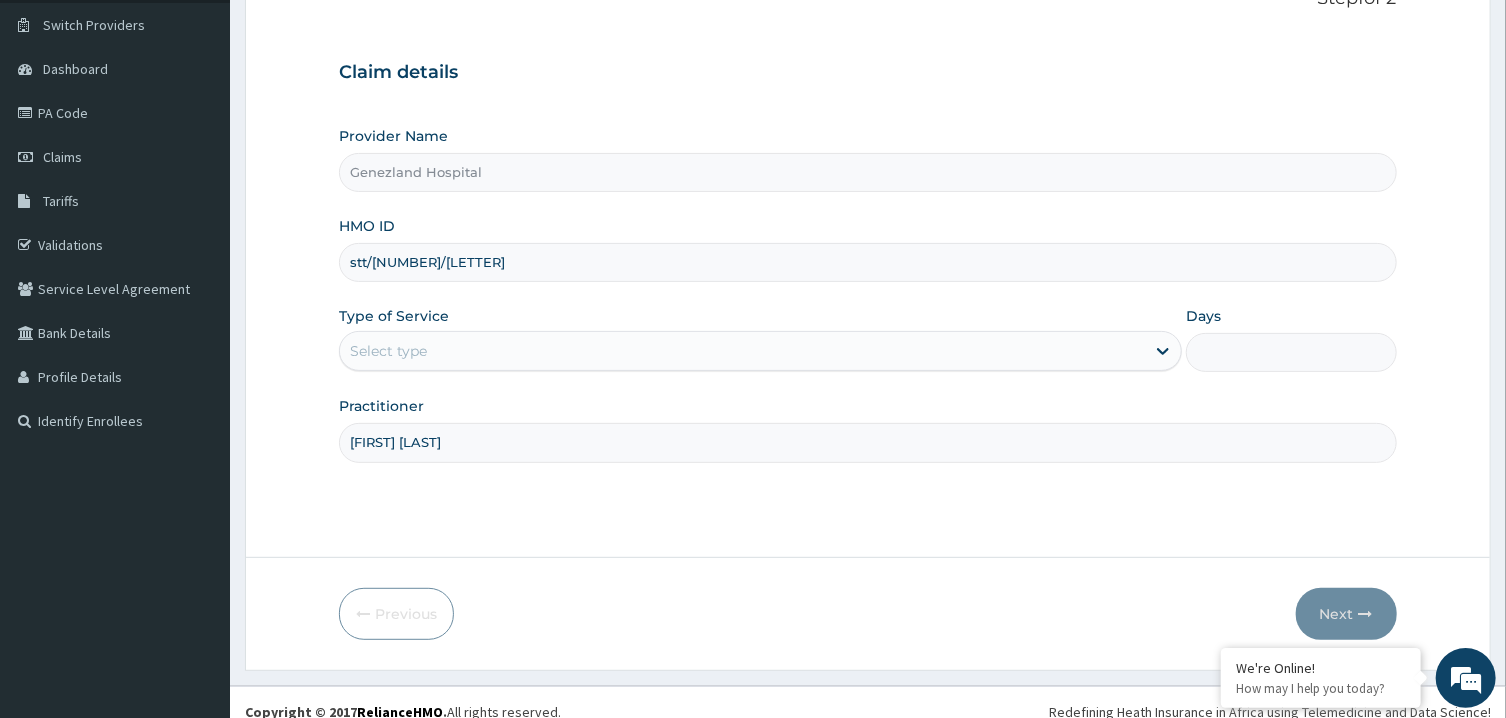 click on "Select type" at bounding box center [742, 351] 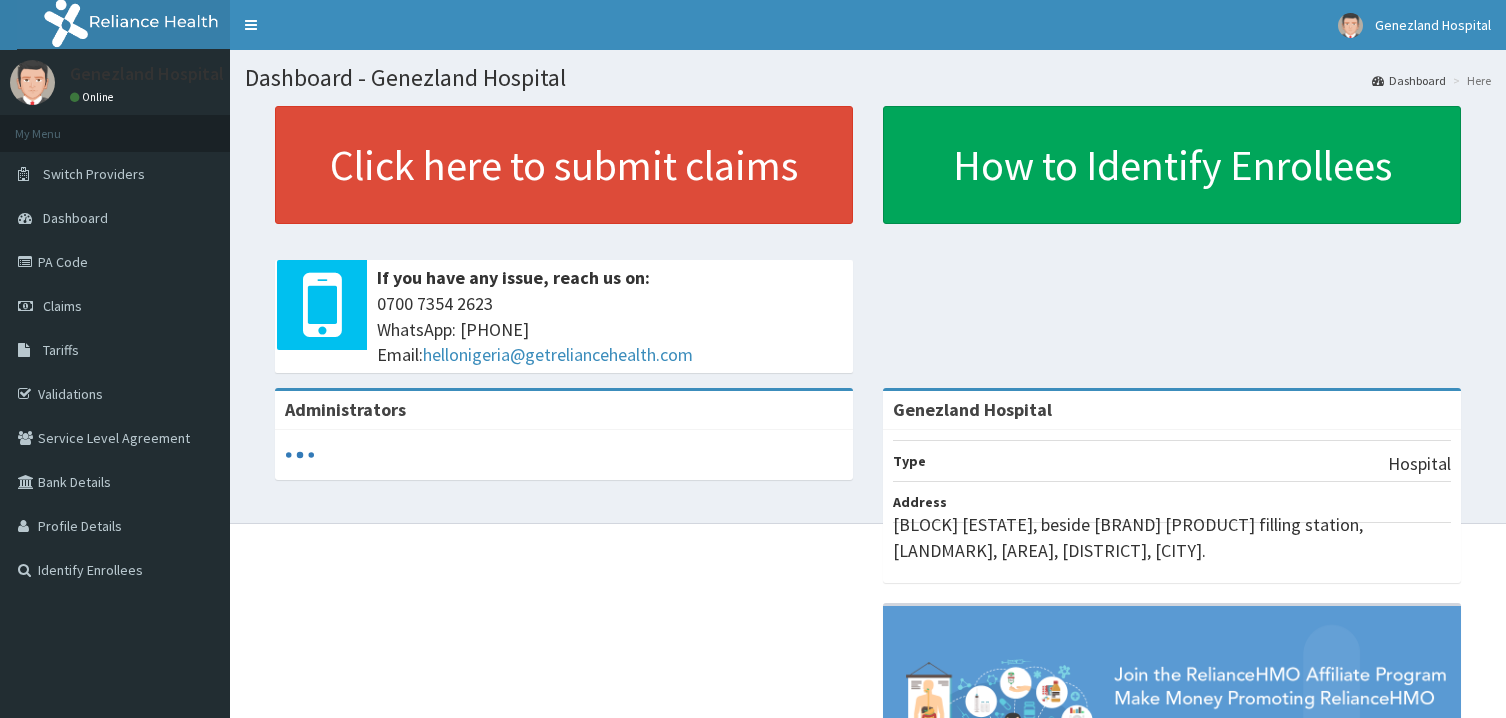scroll, scrollTop: 0, scrollLeft: 0, axis: both 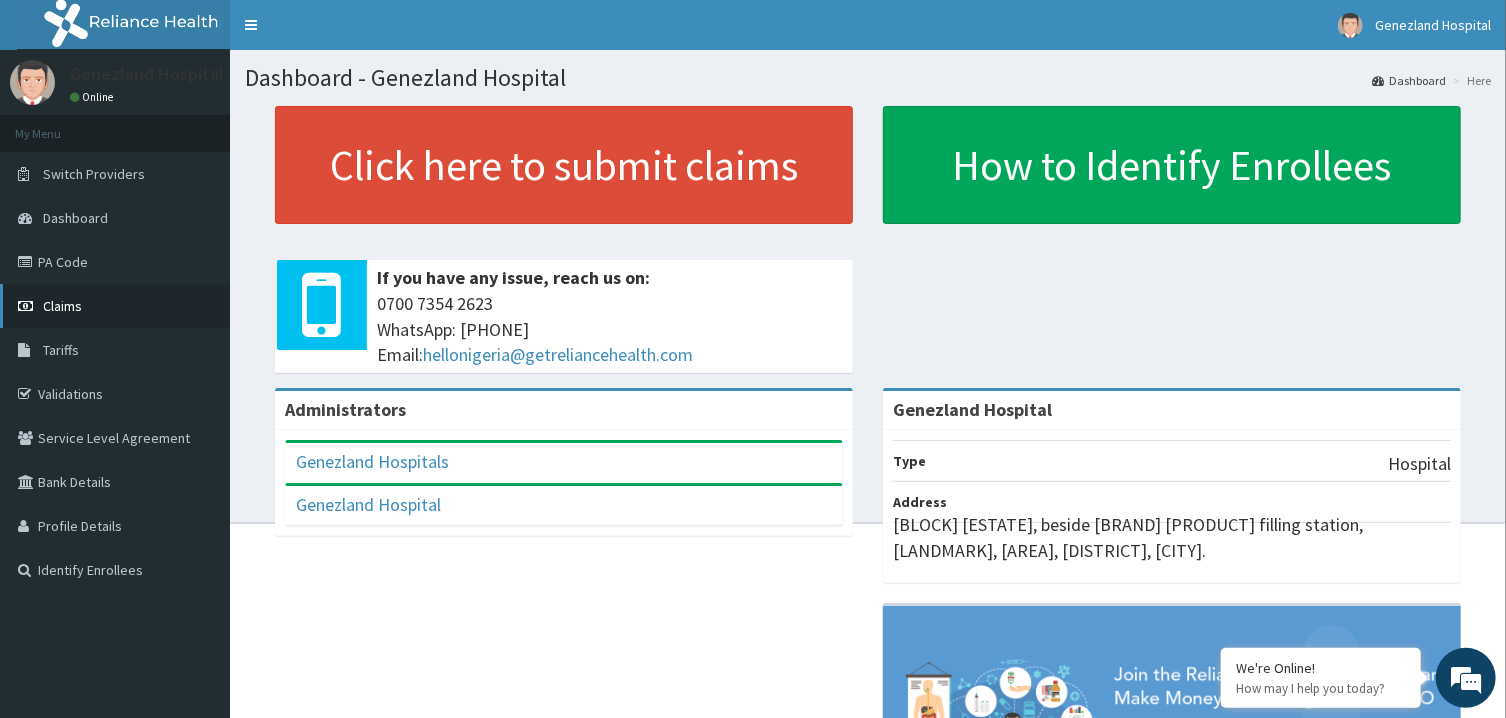 click on "Claims" at bounding box center (62, 306) 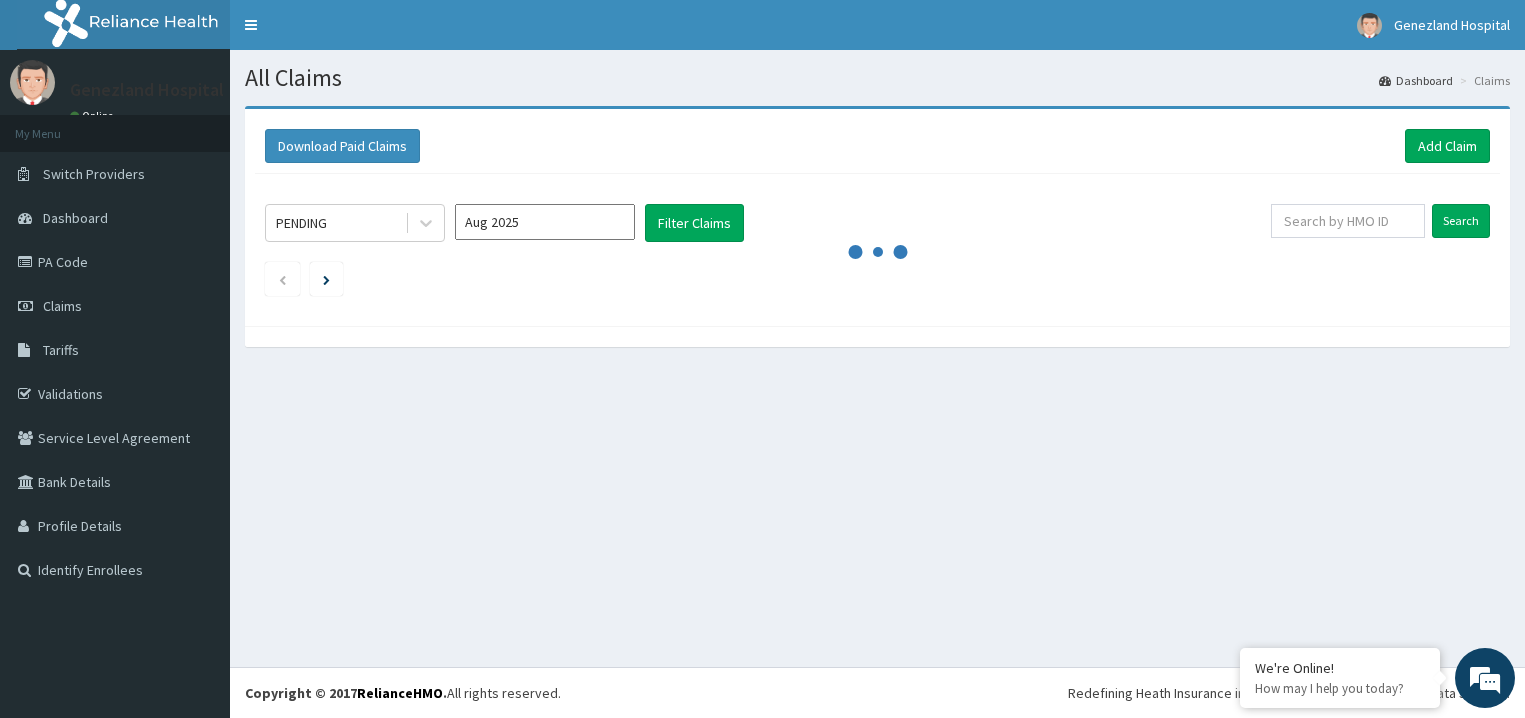 scroll, scrollTop: 0, scrollLeft: 0, axis: both 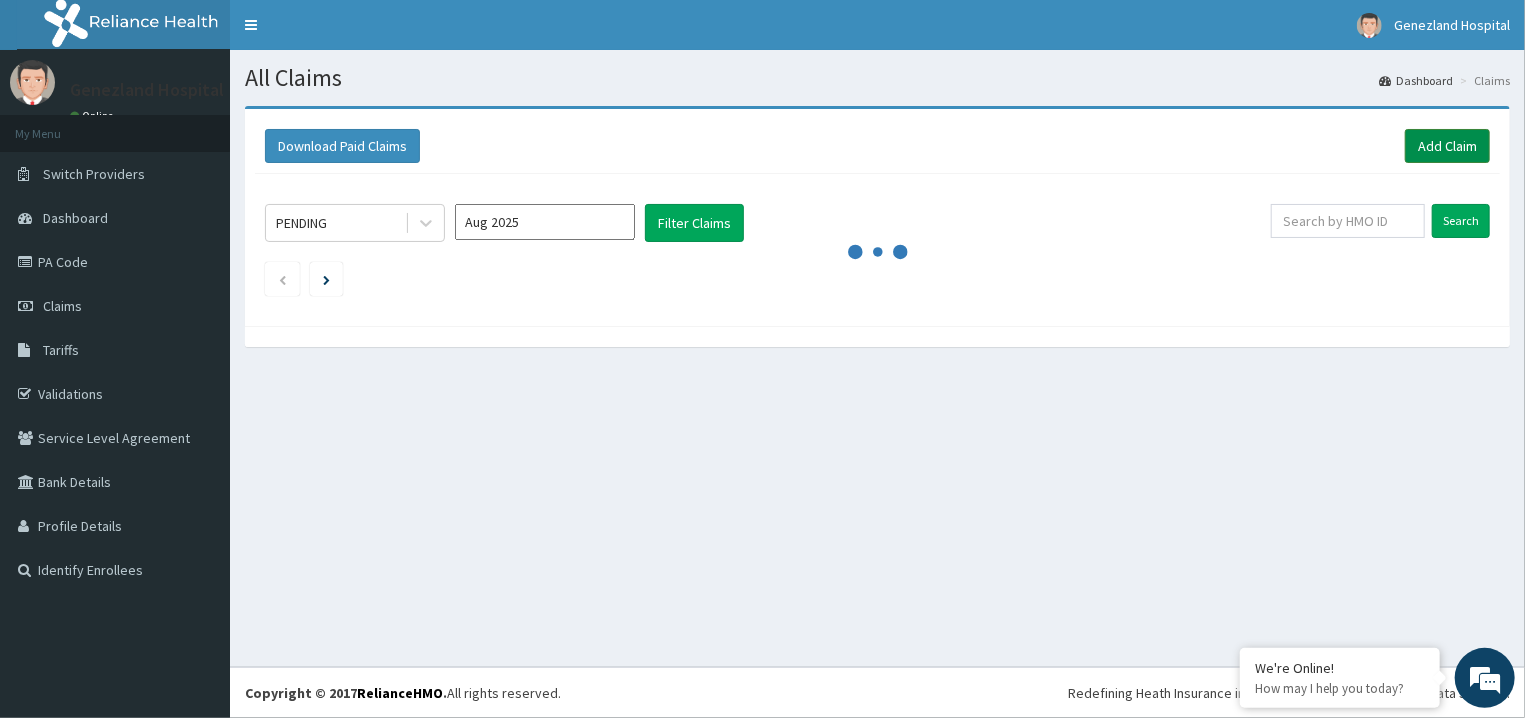 click on "Add Claim" at bounding box center [1447, 146] 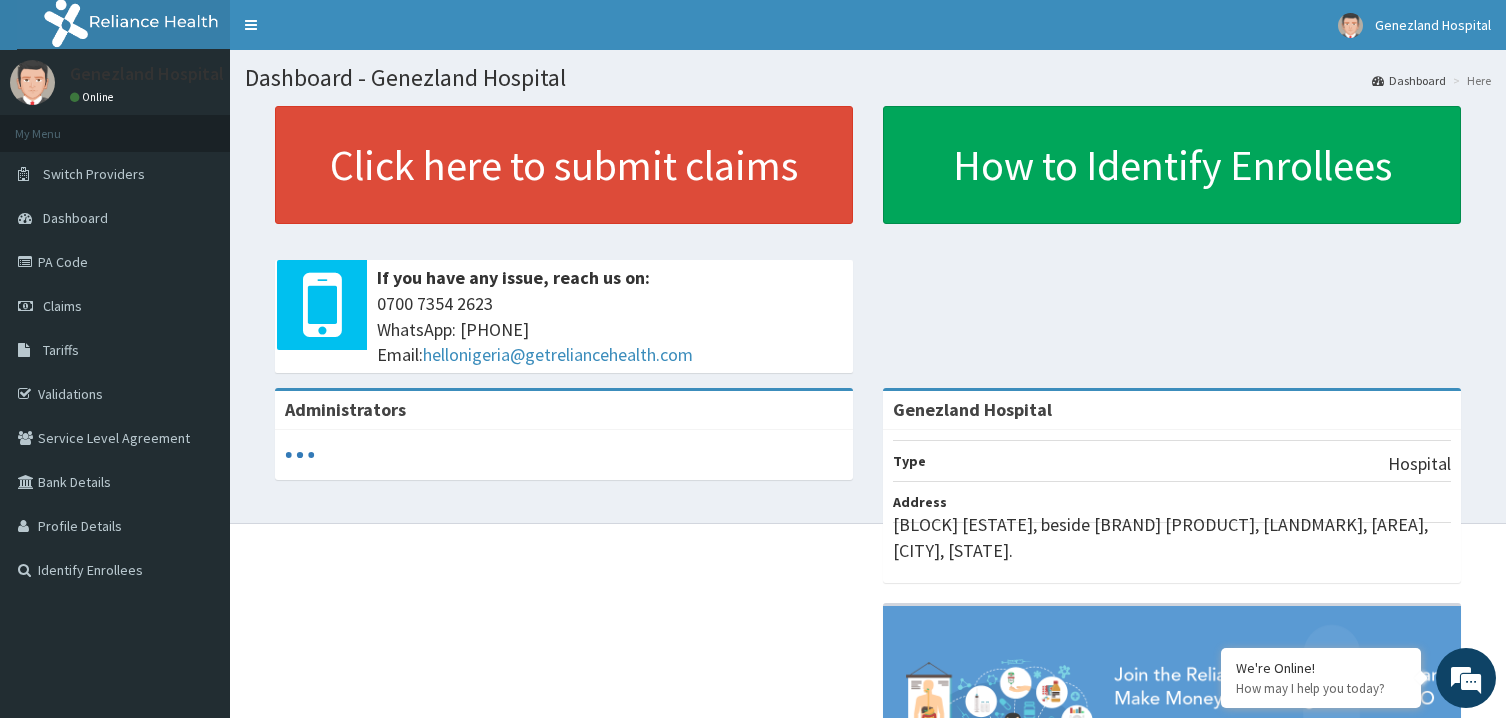 scroll, scrollTop: 0, scrollLeft: 0, axis: both 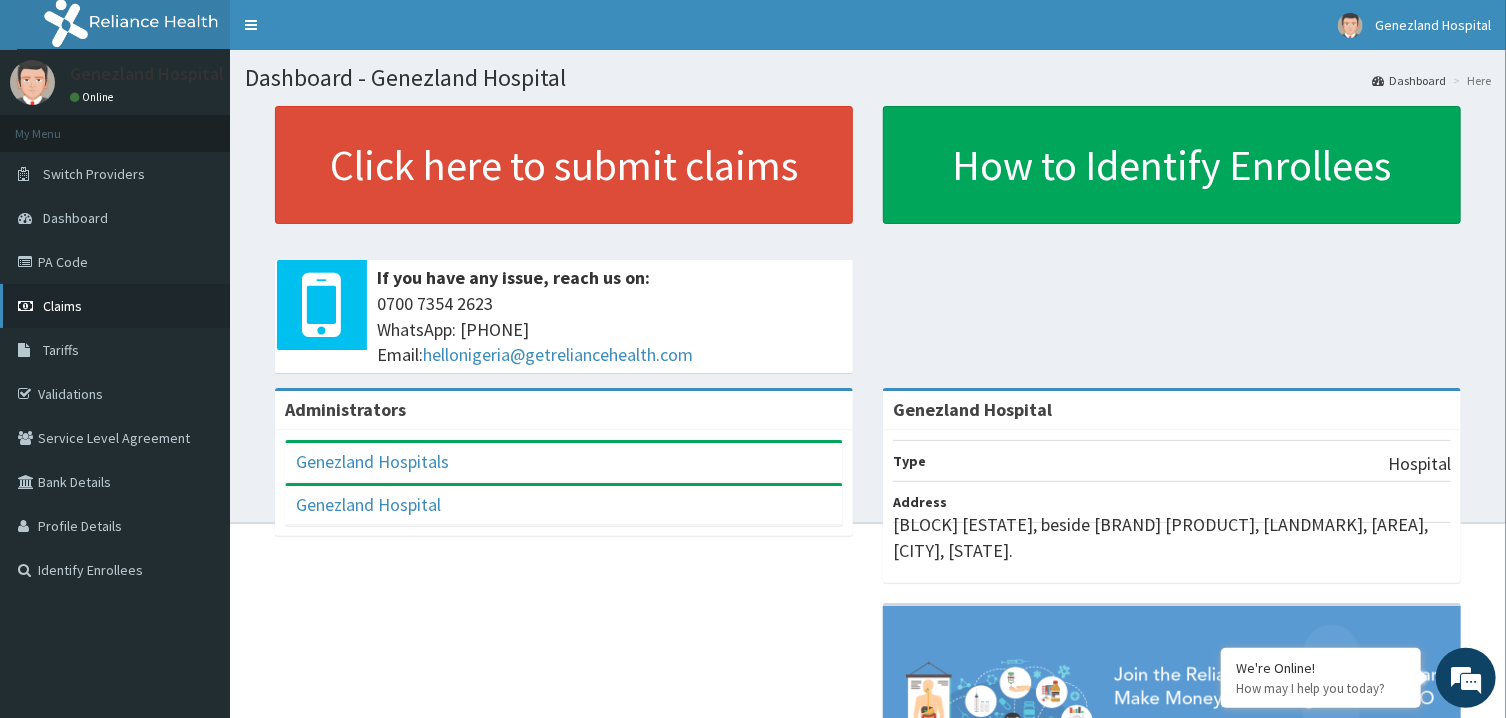 click on "Claims" at bounding box center (115, 306) 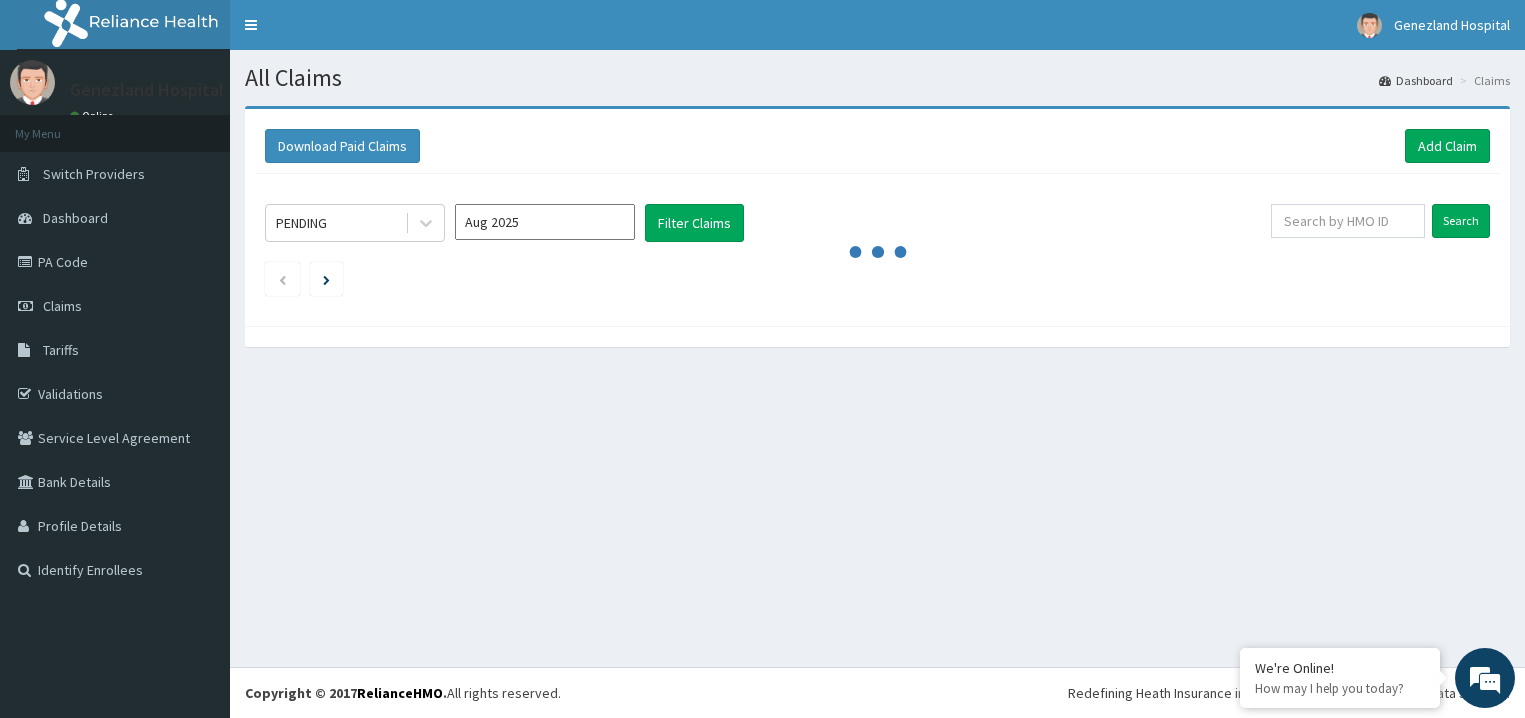 scroll, scrollTop: 0, scrollLeft: 0, axis: both 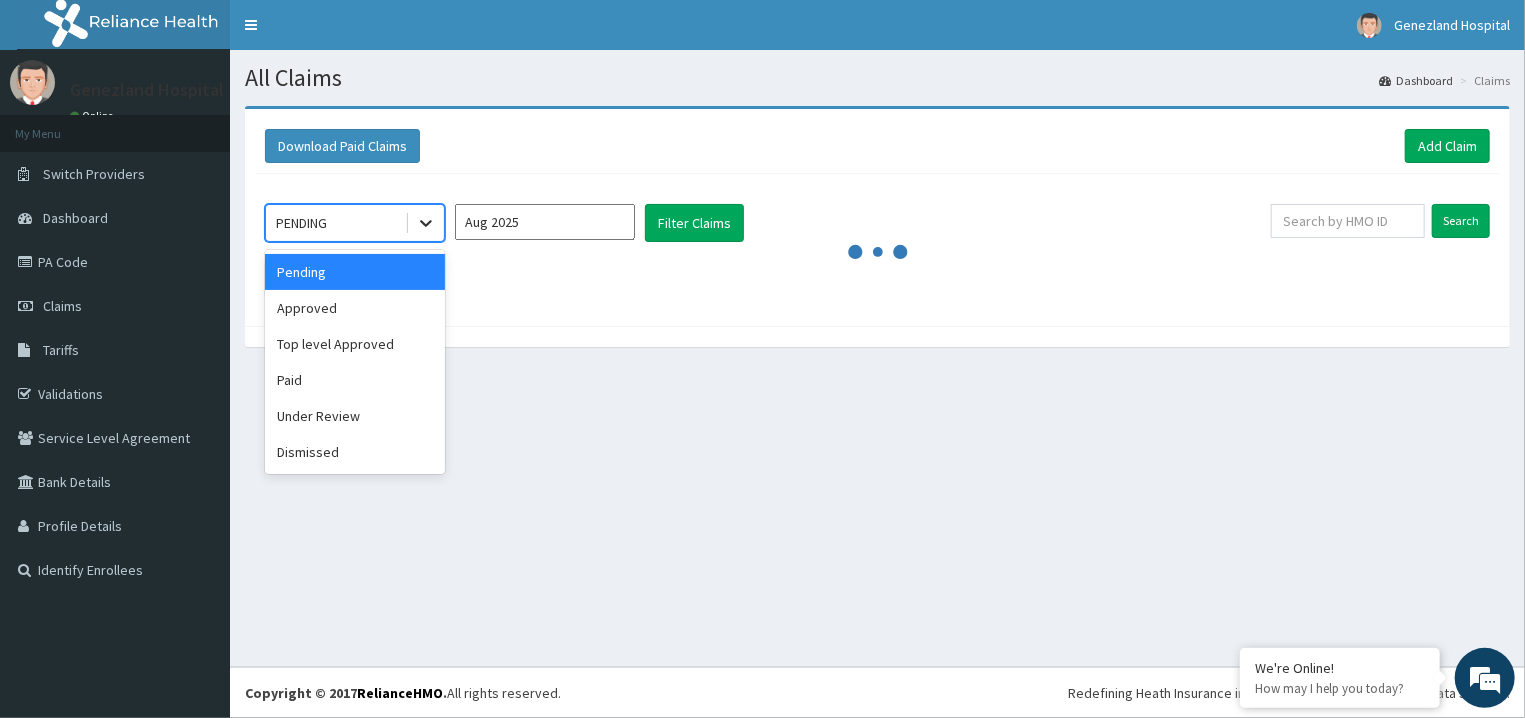 click at bounding box center [426, 223] 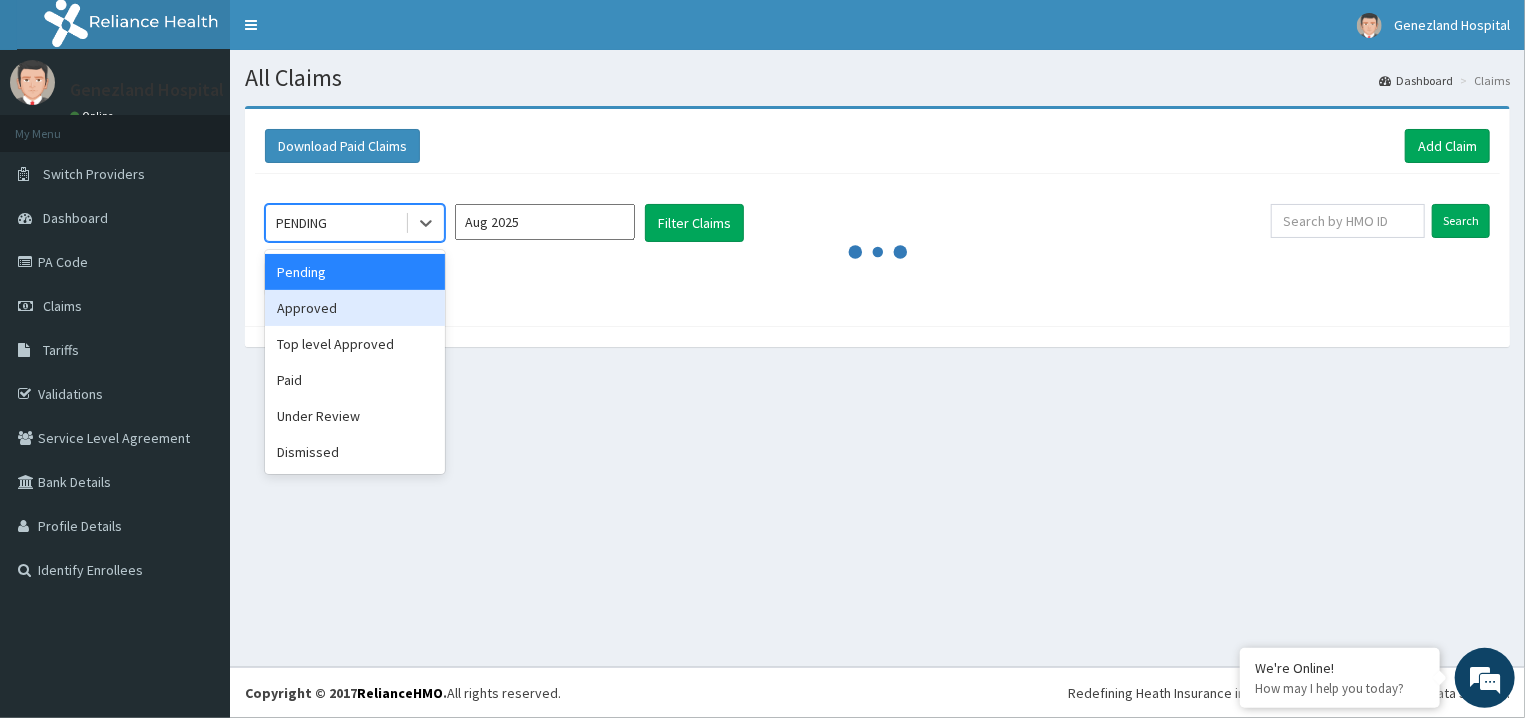 click on "Approved" at bounding box center [355, 308] 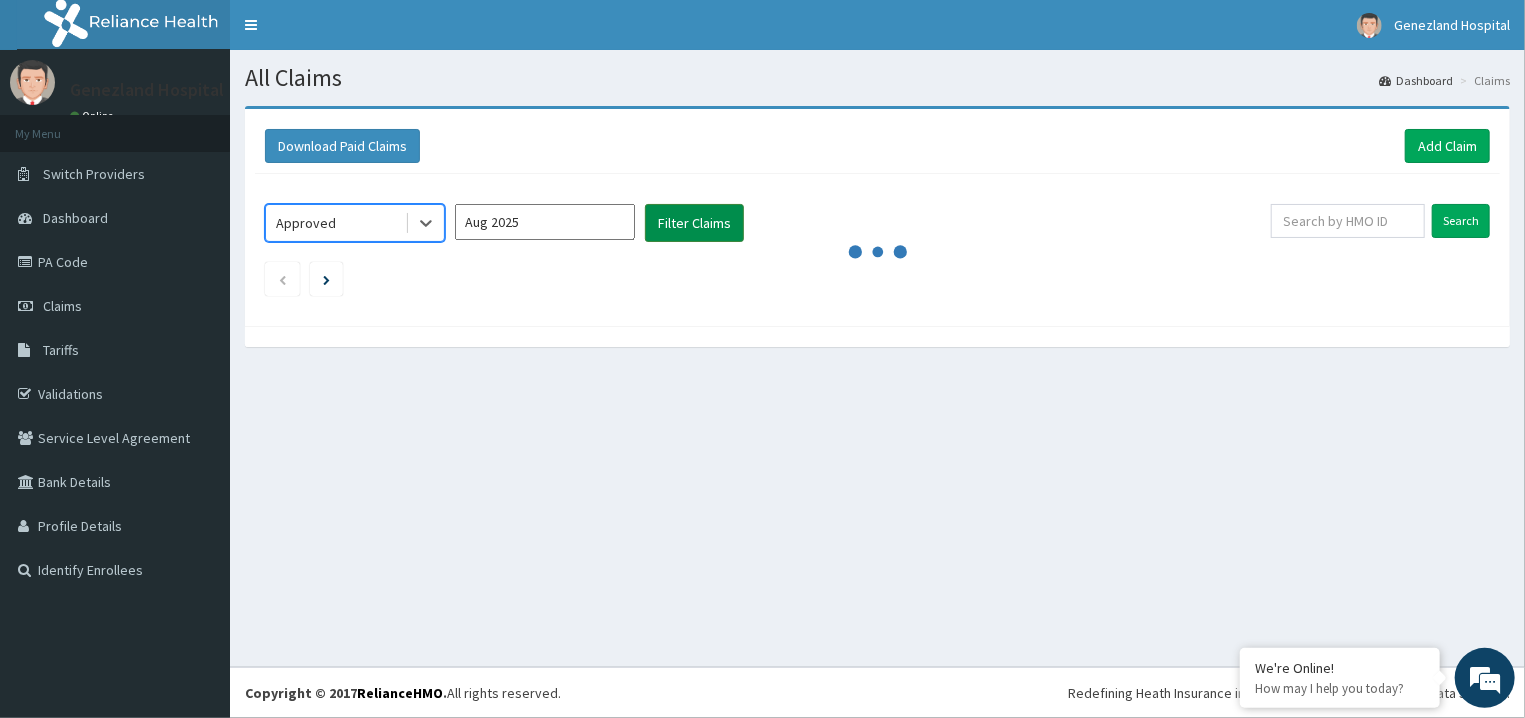 scroll, scrollTop: 0, scrollLeft: 0, axis: both 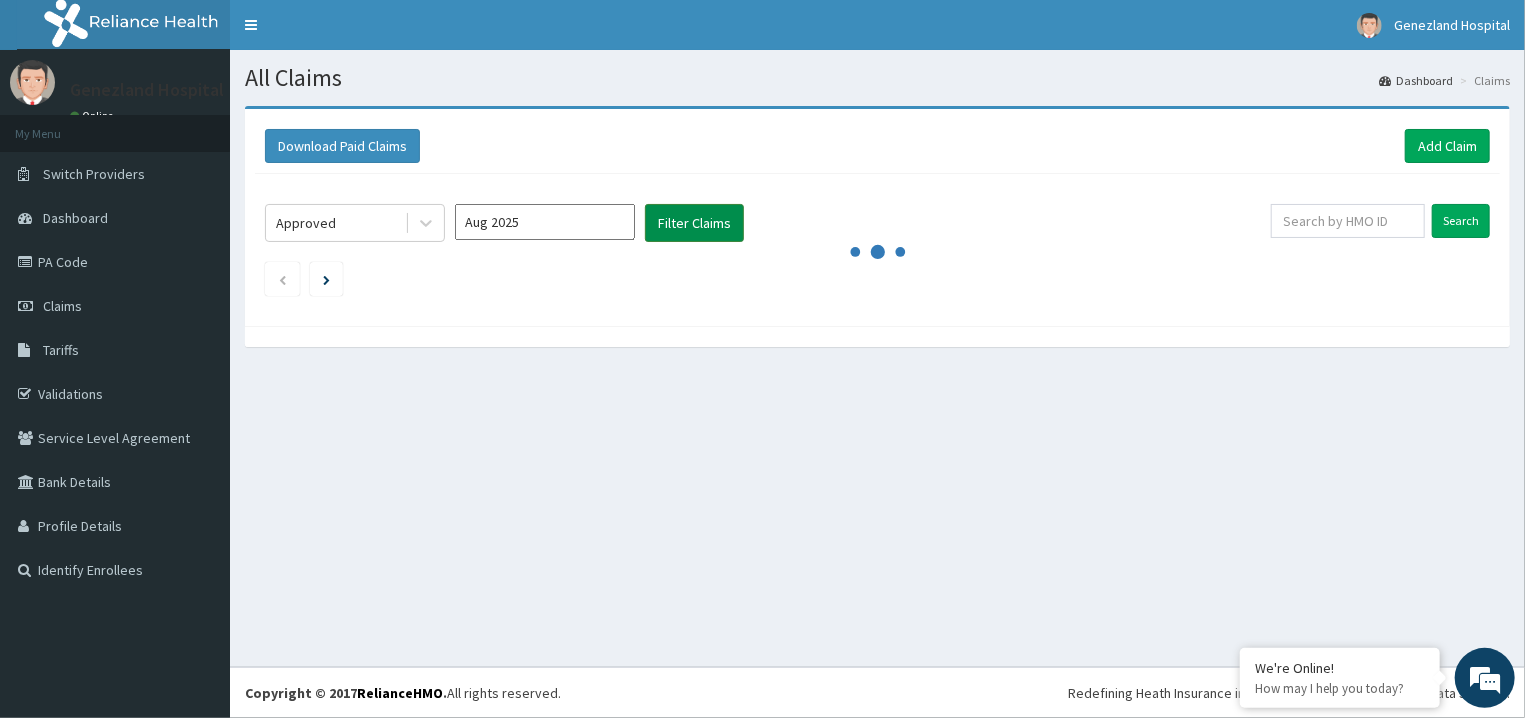 click on "Filter Claims" at bounding box center [694, 223] 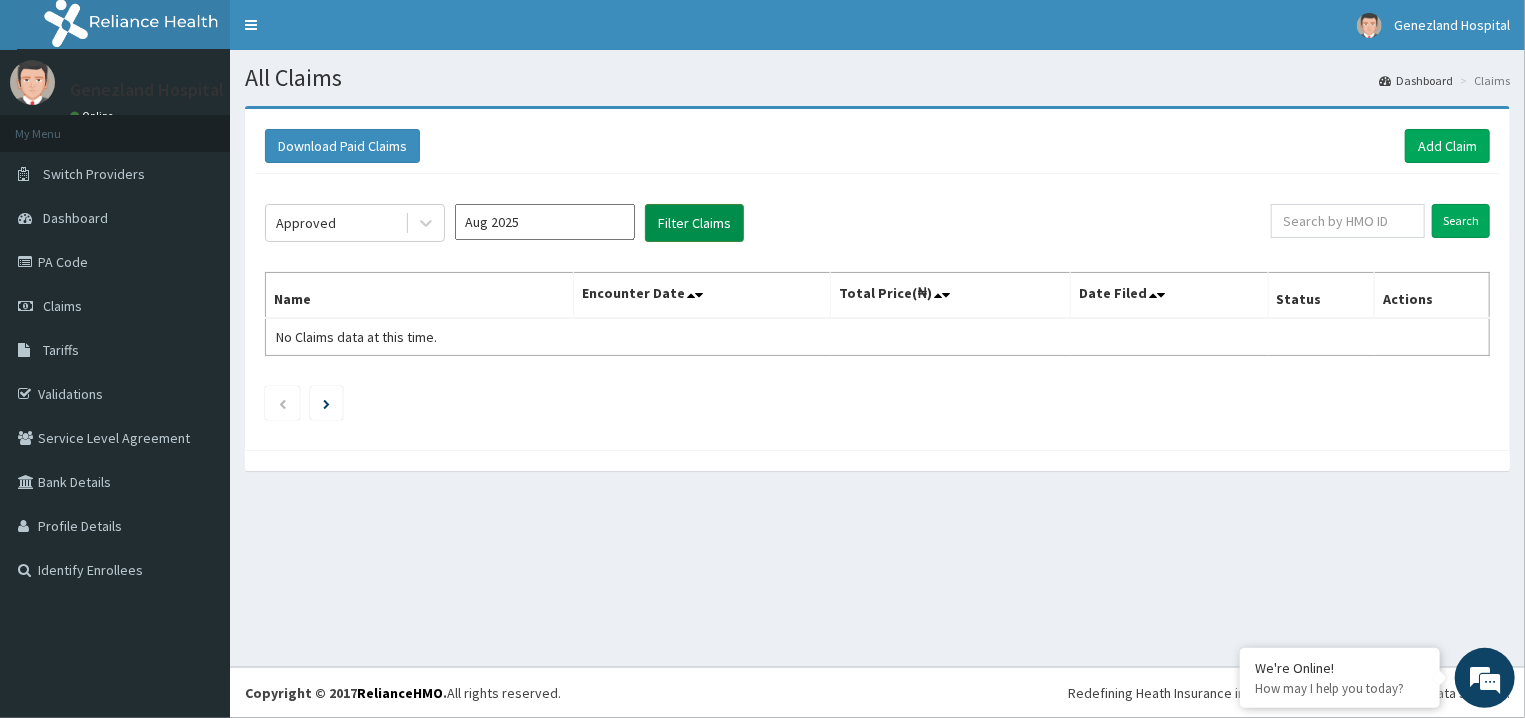 click on "Filter Claims" at bounding box center (694, 223) 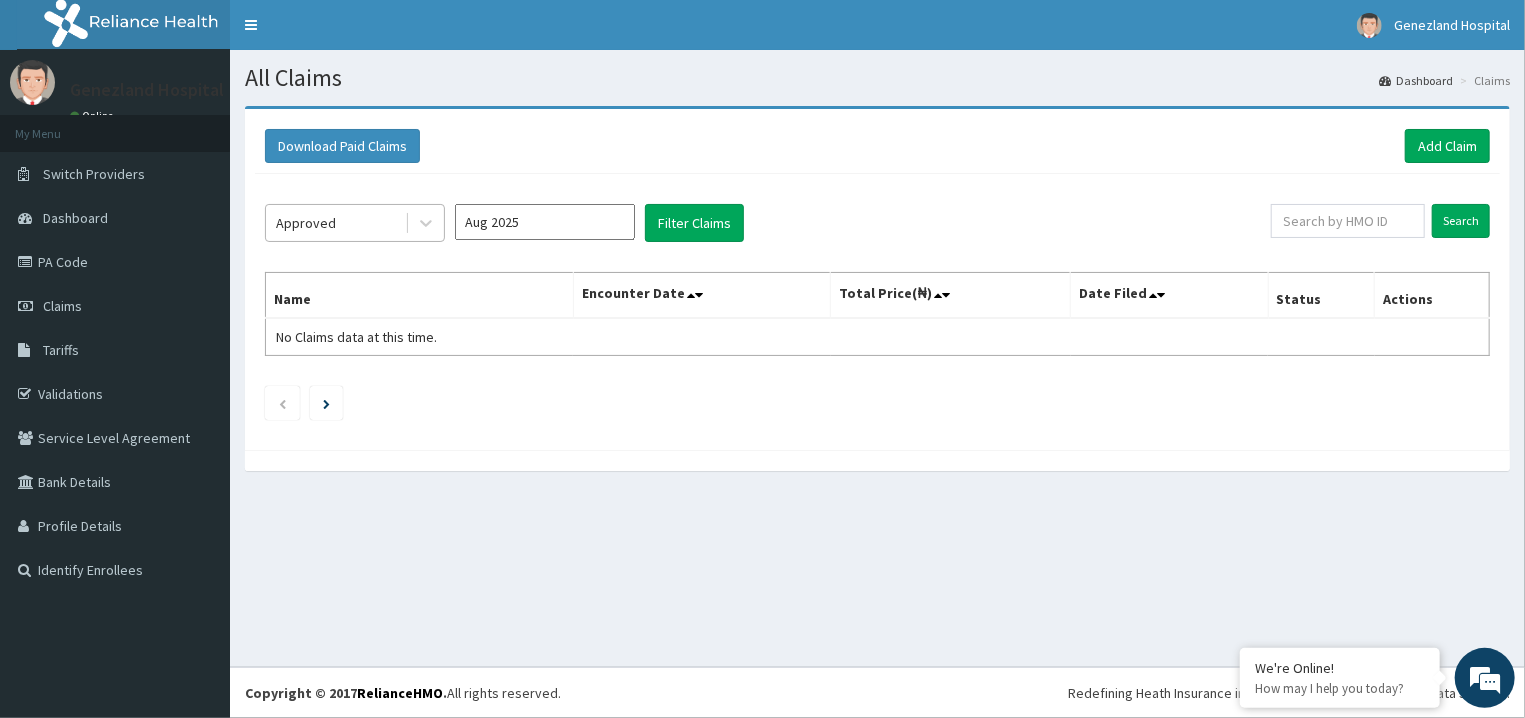 click on "Approved" at bounding box center [335, 223] 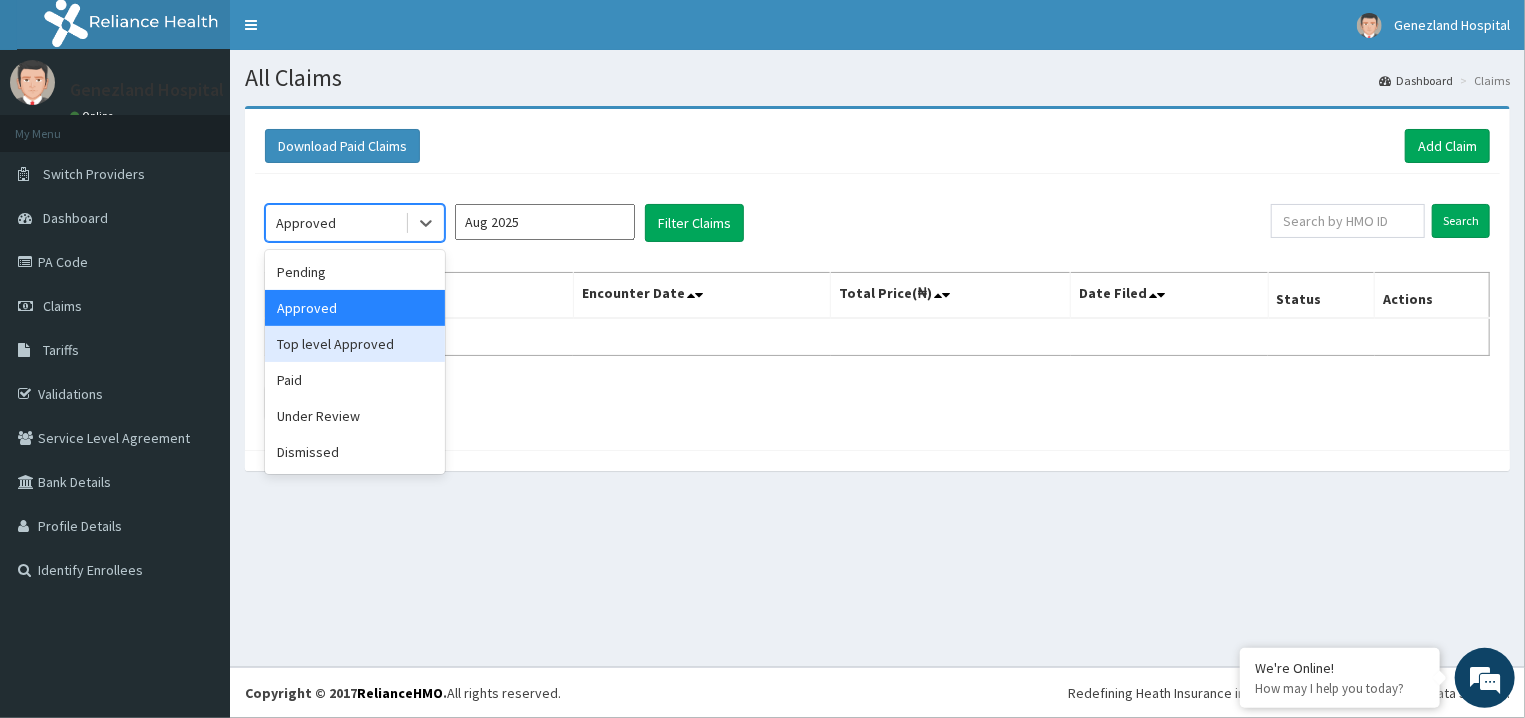 click on "Top level Approved" at bounding box center (355, 344) 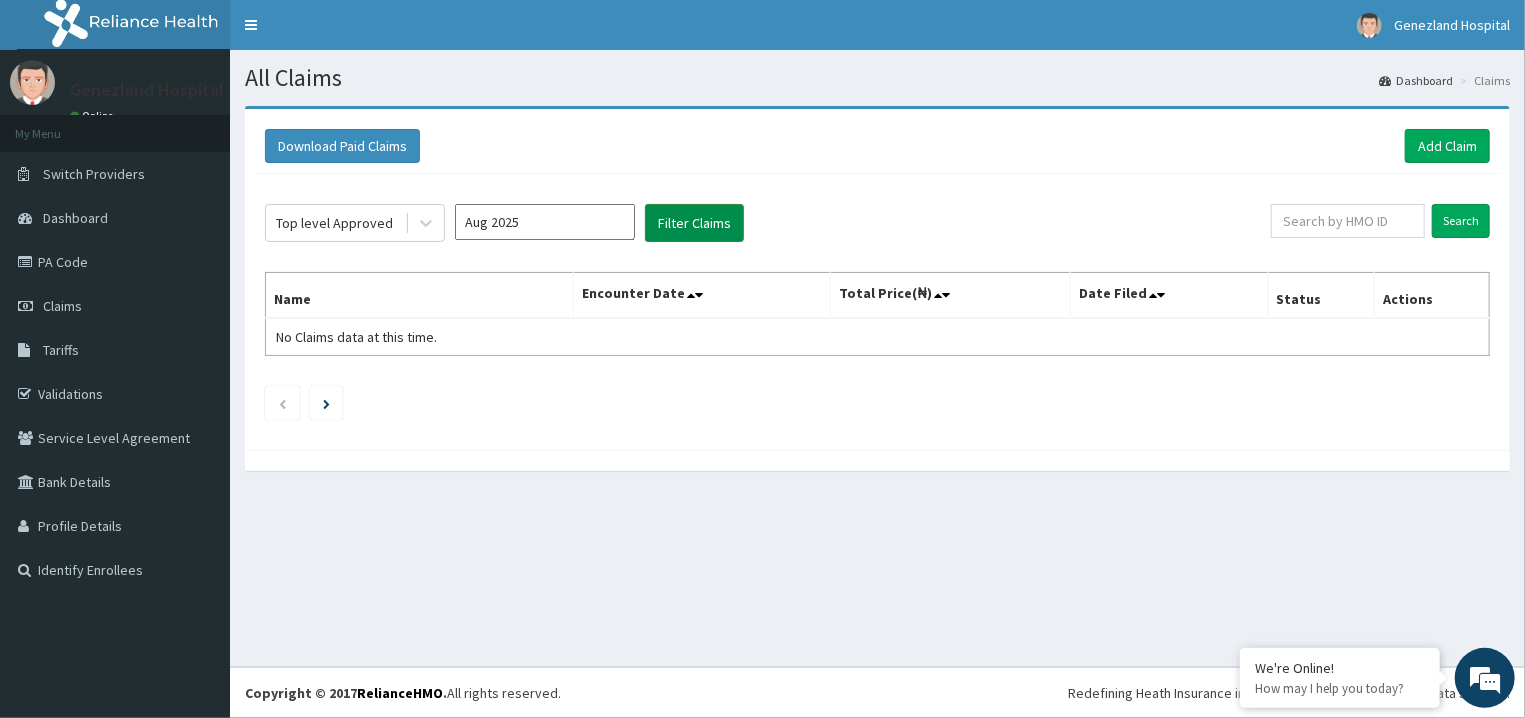 click on "Filter Claims" at bounding box center (694, 223) 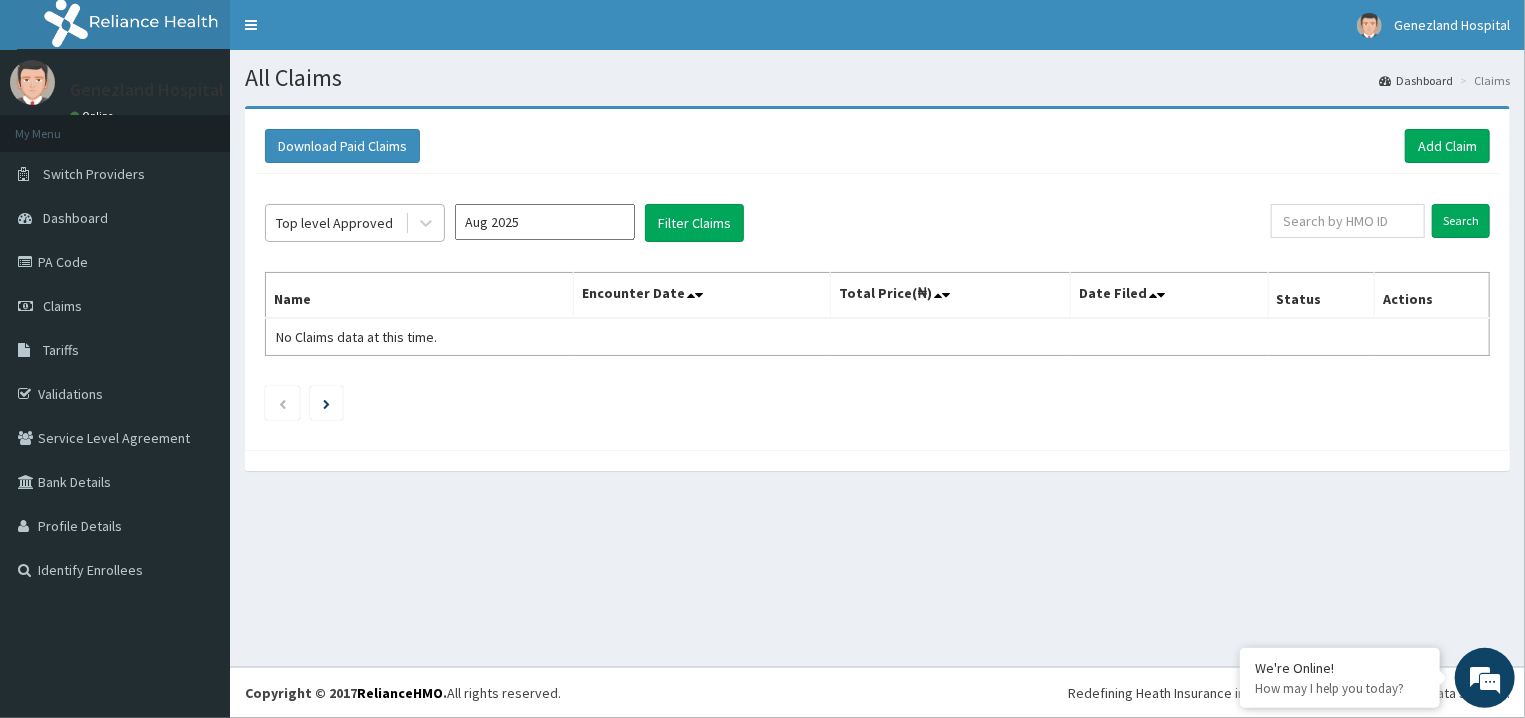 click on "Top level Approved" at bounding box center (334, 223) 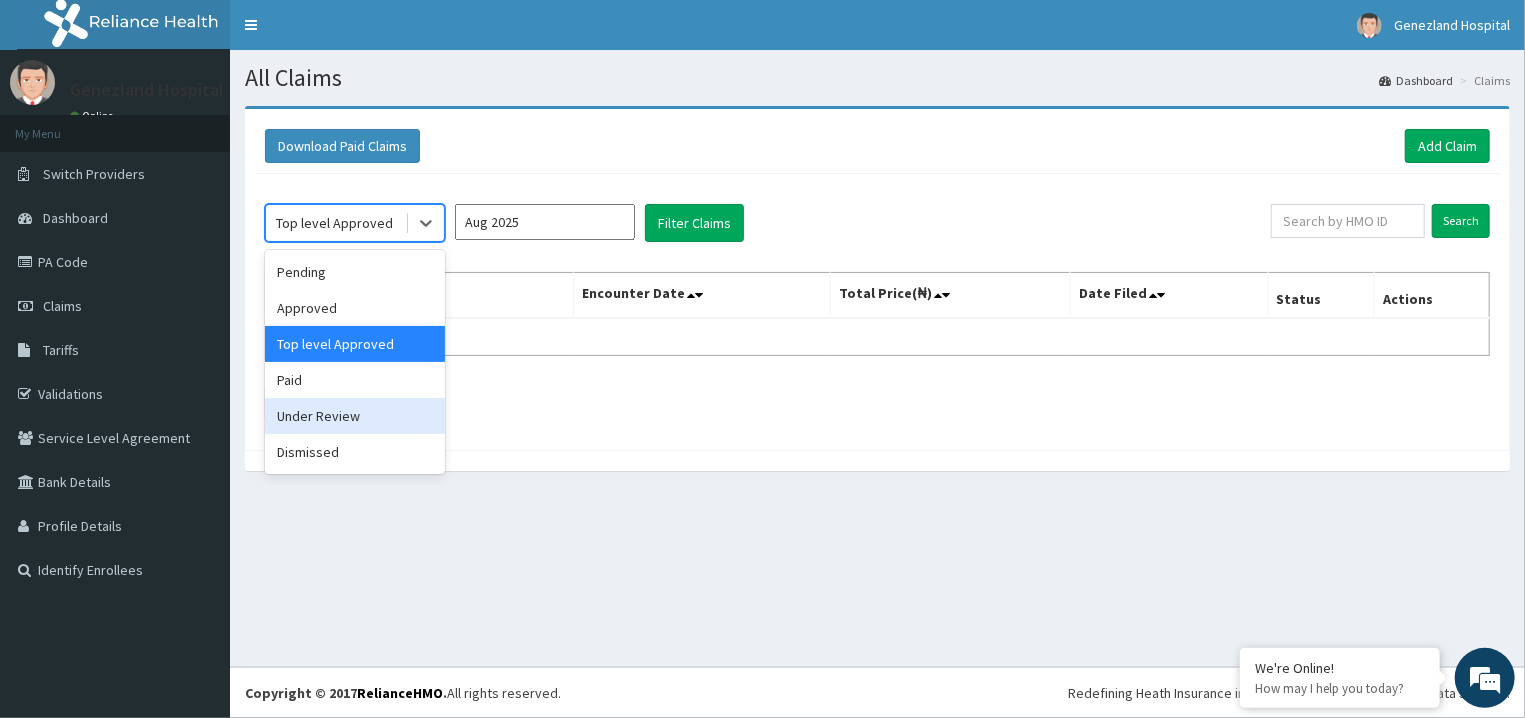 click on "Under Review" at bounding box center [355, 416] 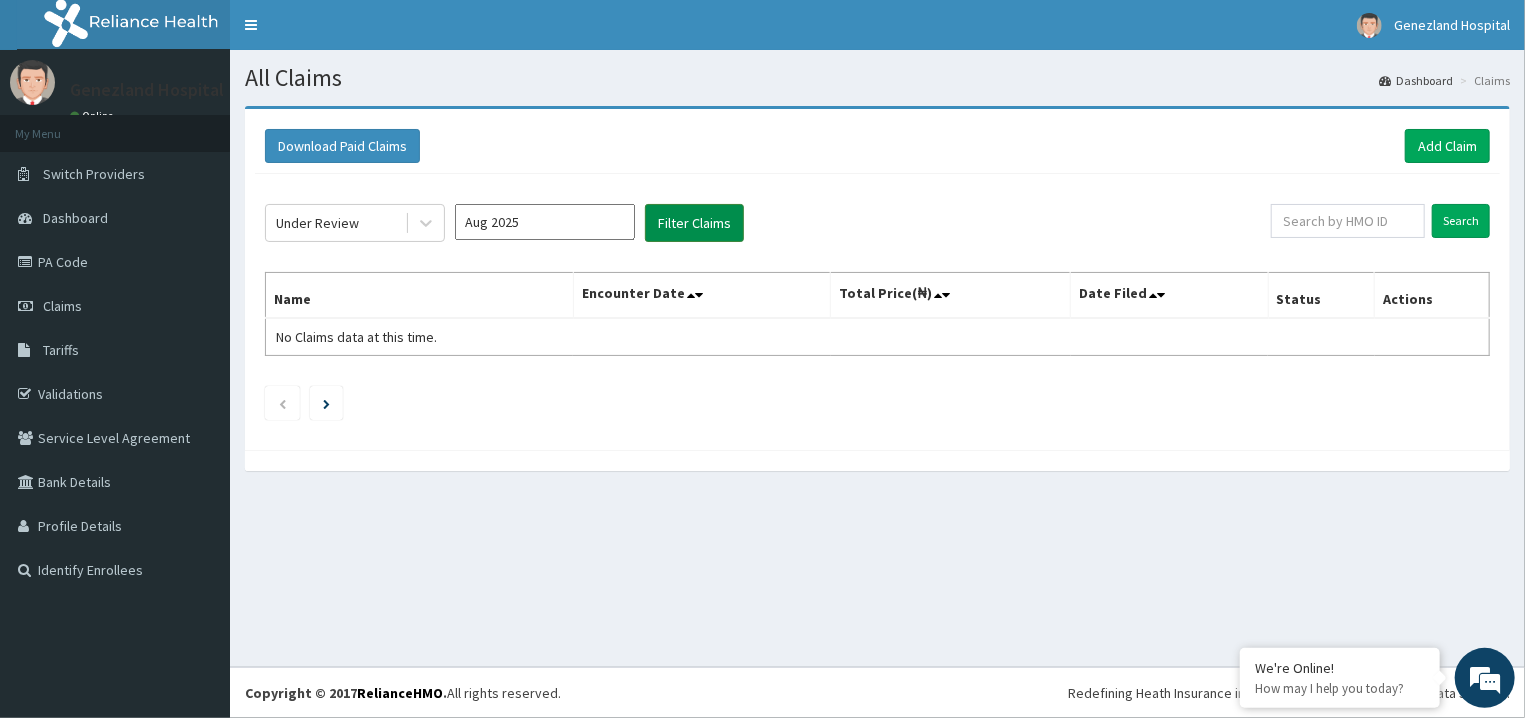 click on "Filter Claims" at bounding box center [694, 223] 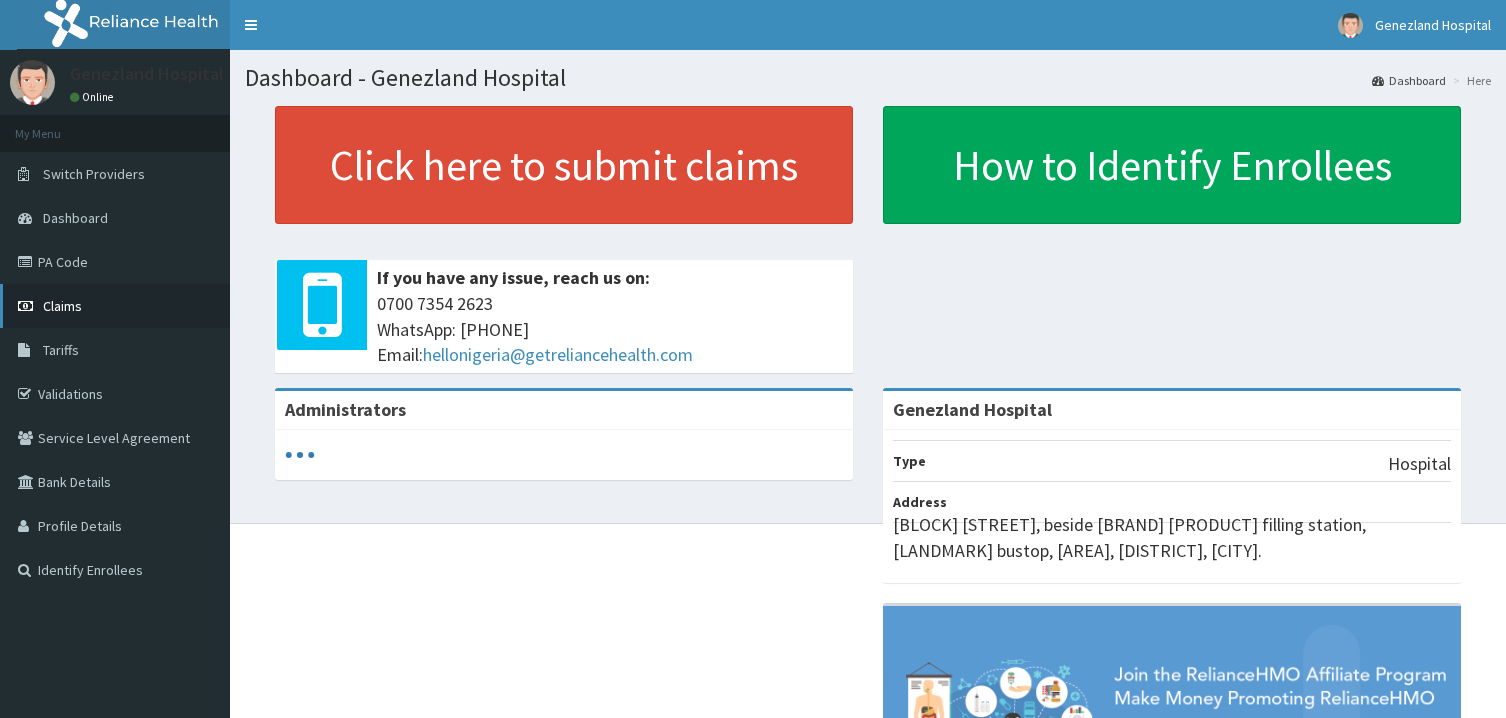 scroll, scrollTop: 0, scrollLeft: 0, axis: both 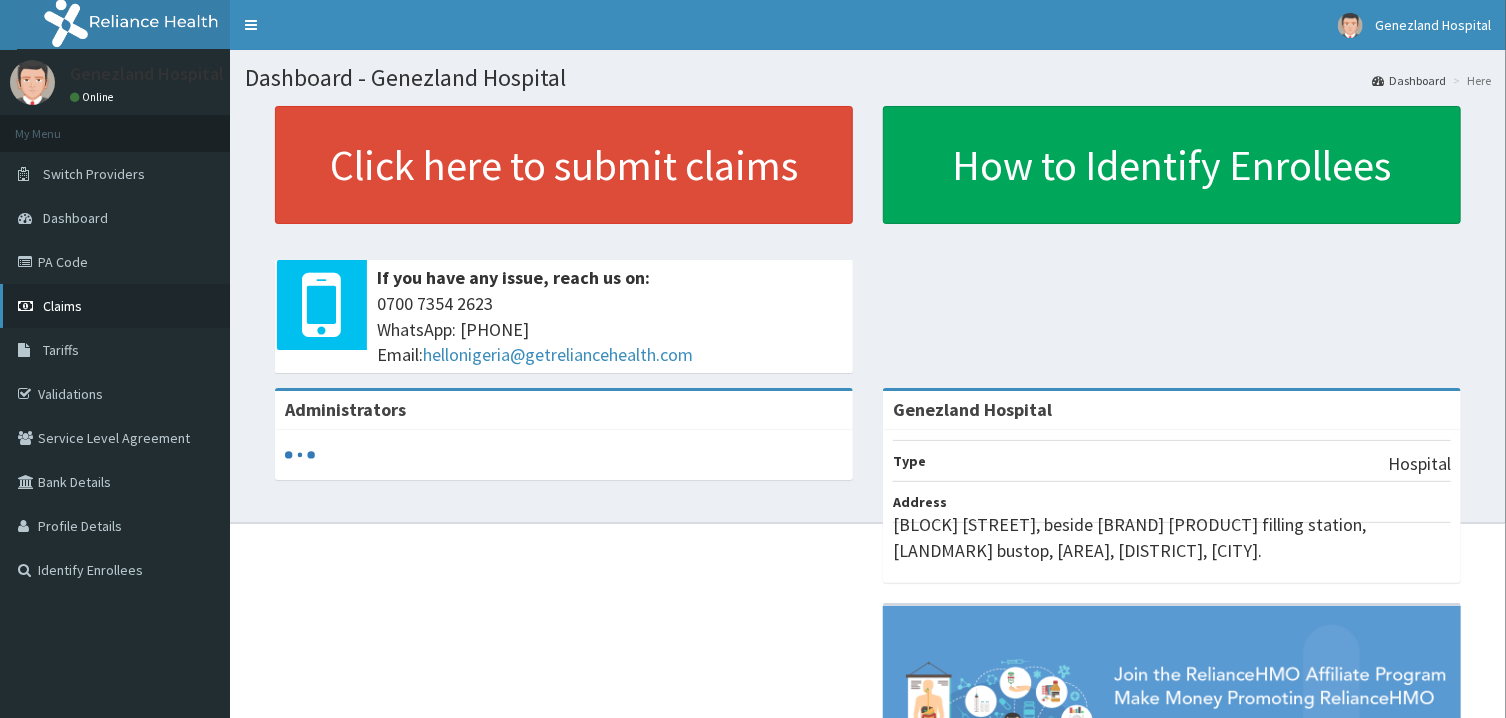 click on "Claims" at bounding box center [115, 306] 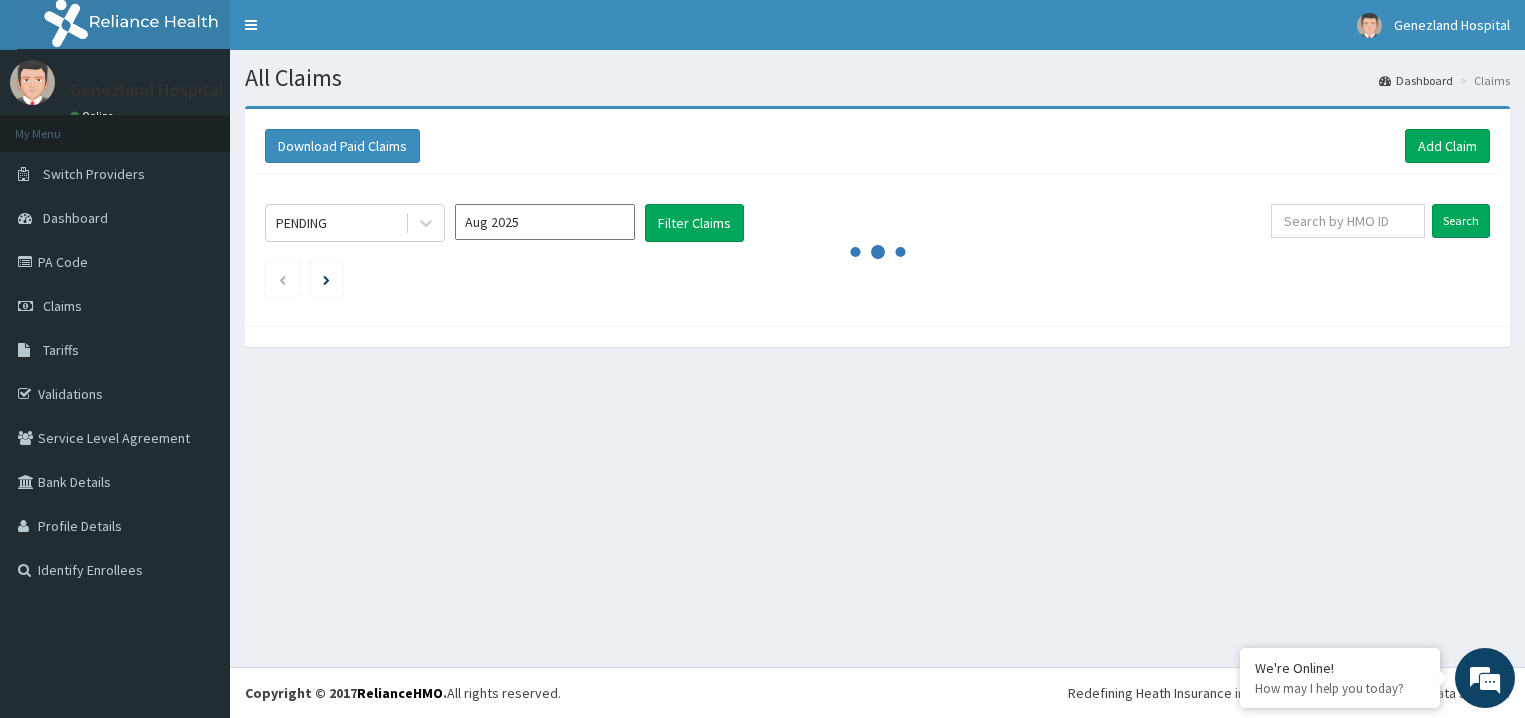 scroll, scrollTop: 0, scrollLeft: 0, axis: both 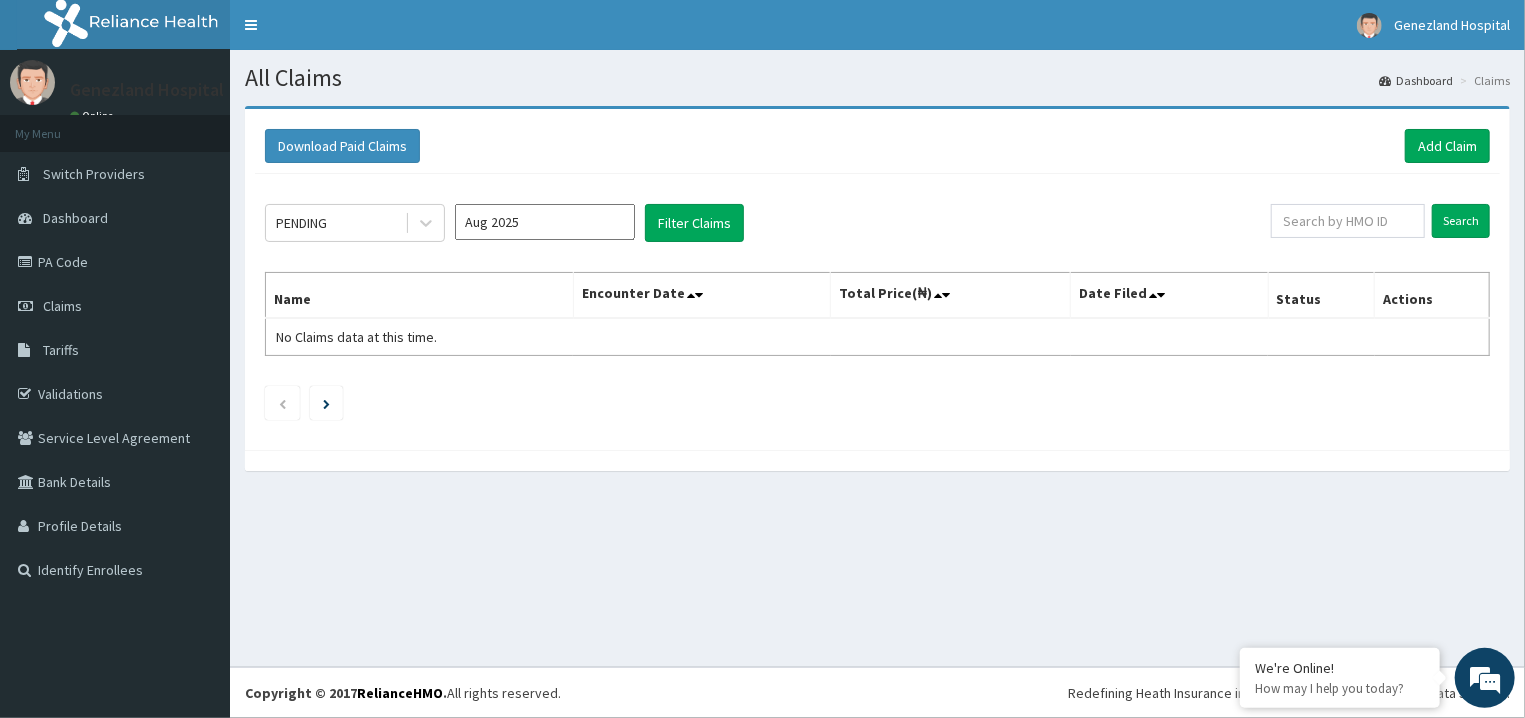 click on "Name Encounter Date Total Price(₦) Date Filed Status Actions No Claims data at this time." at bounding box center [877, 314] 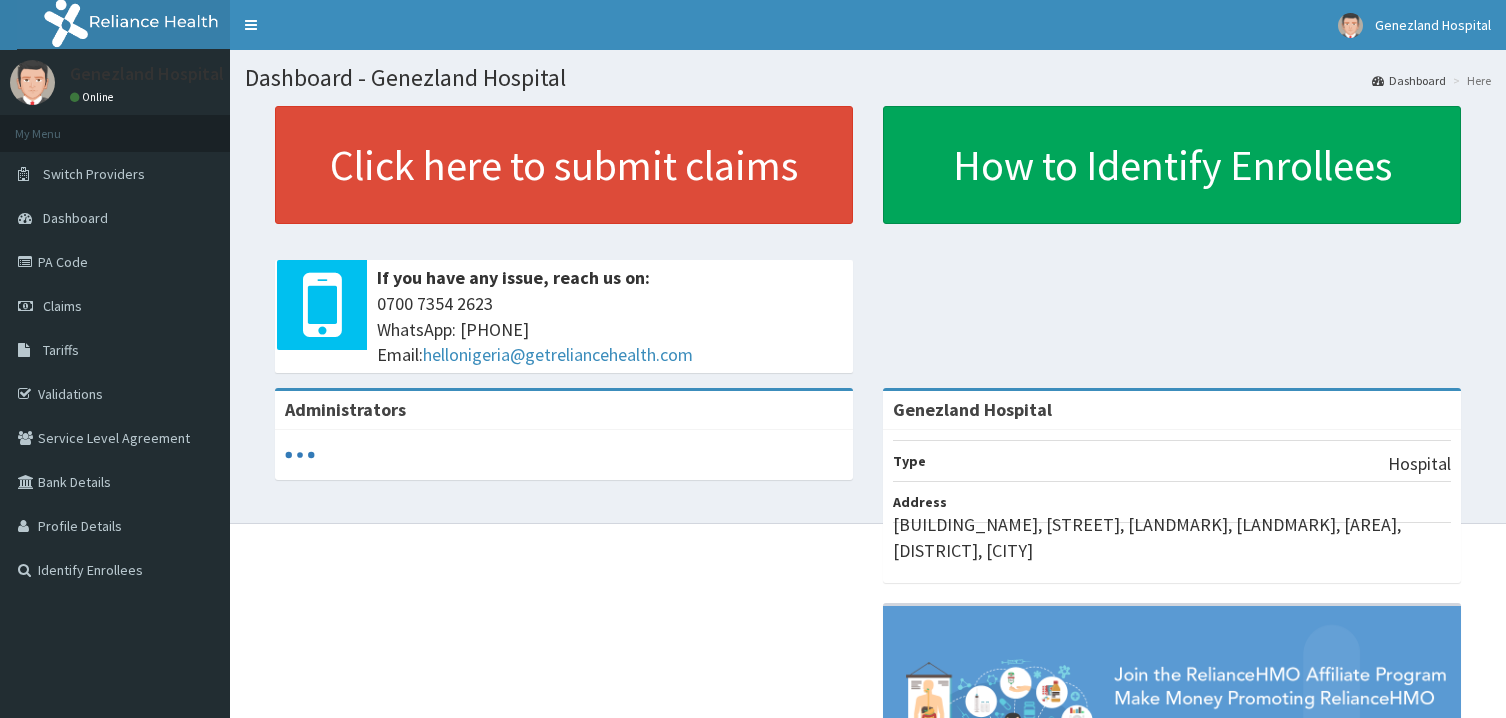 scroll, scrollTop: 0, scrollLeft: 0, axis: both 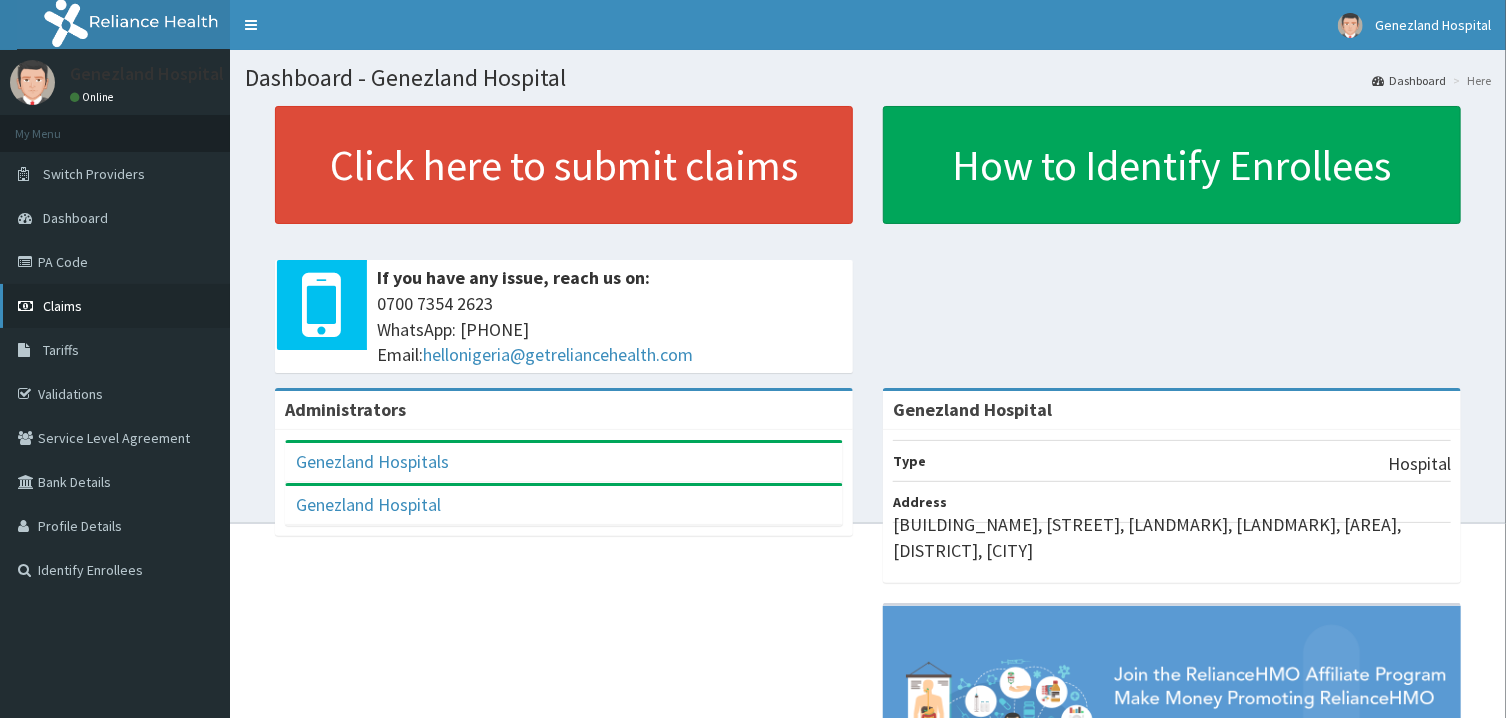 click on "Claims" at bounding box center (115, 306) 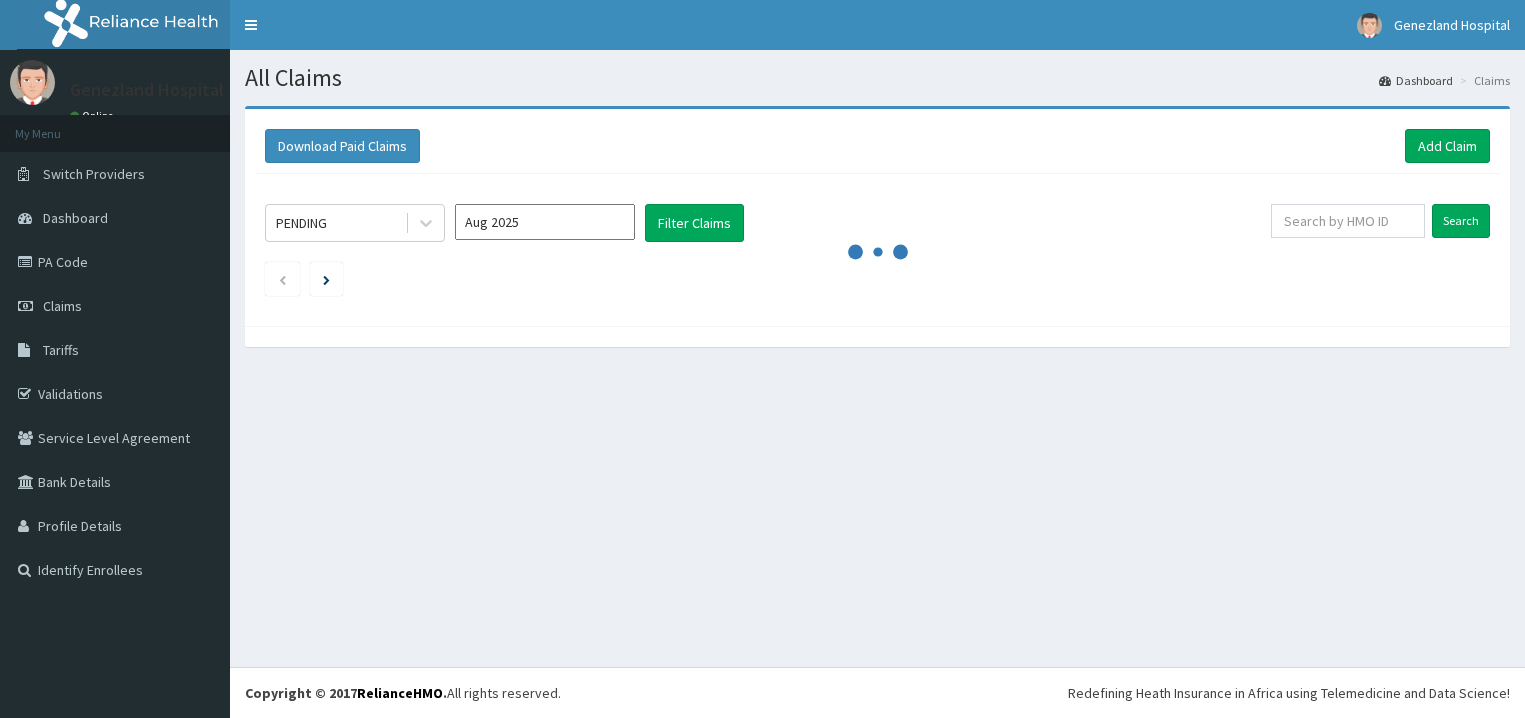 scroll, scrollTop: 0, scrollLeft: 0, axis: both 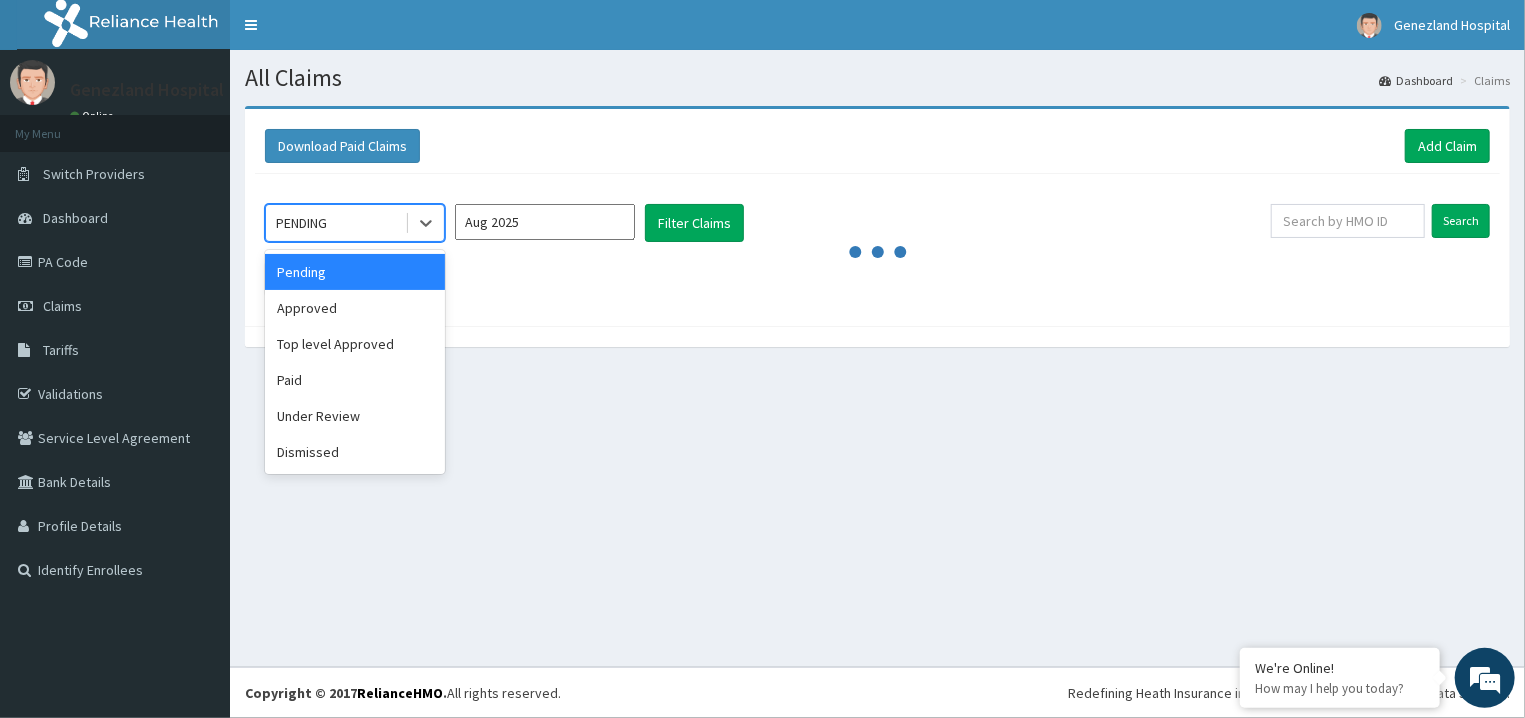 click on "PENDING" at bounding box center [335, 223] 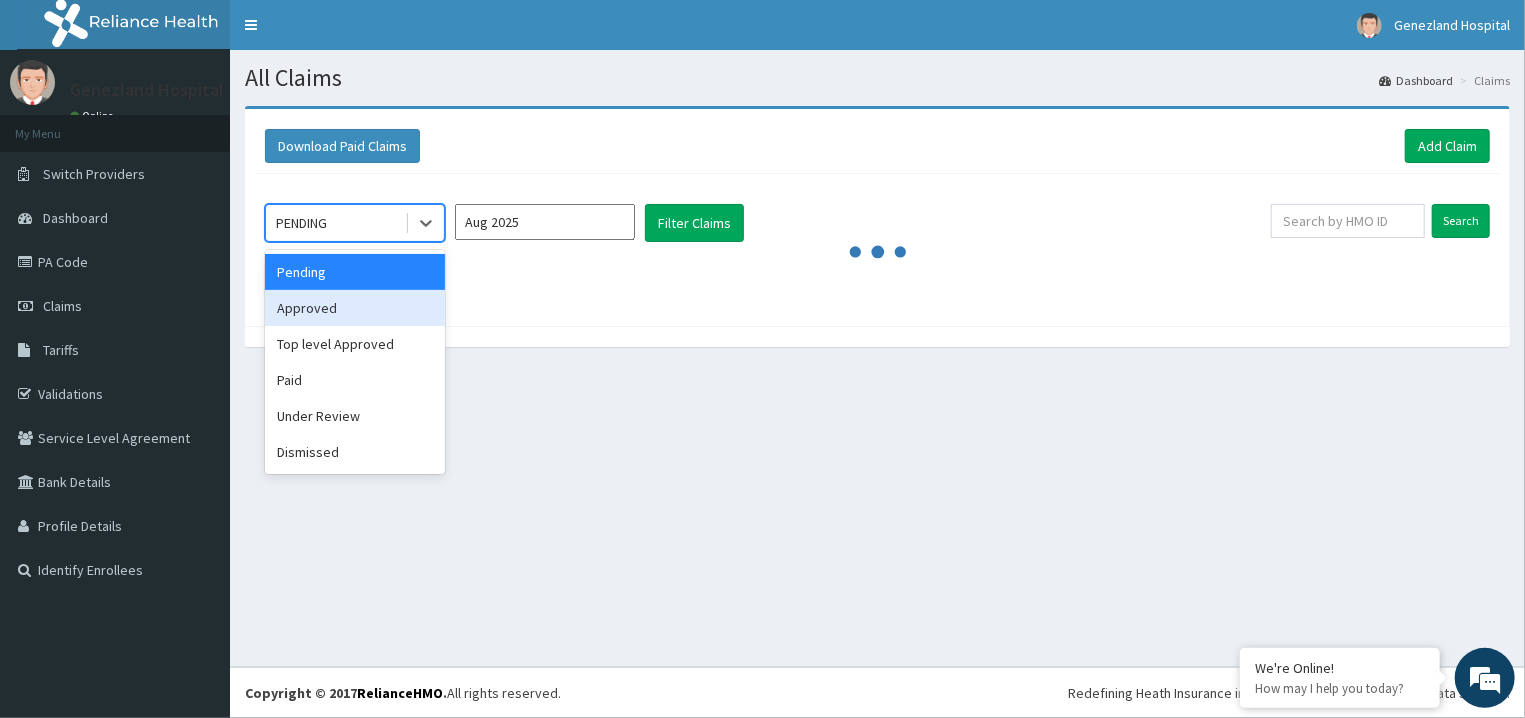 click on "Approved" at bounding box center (355, 308) 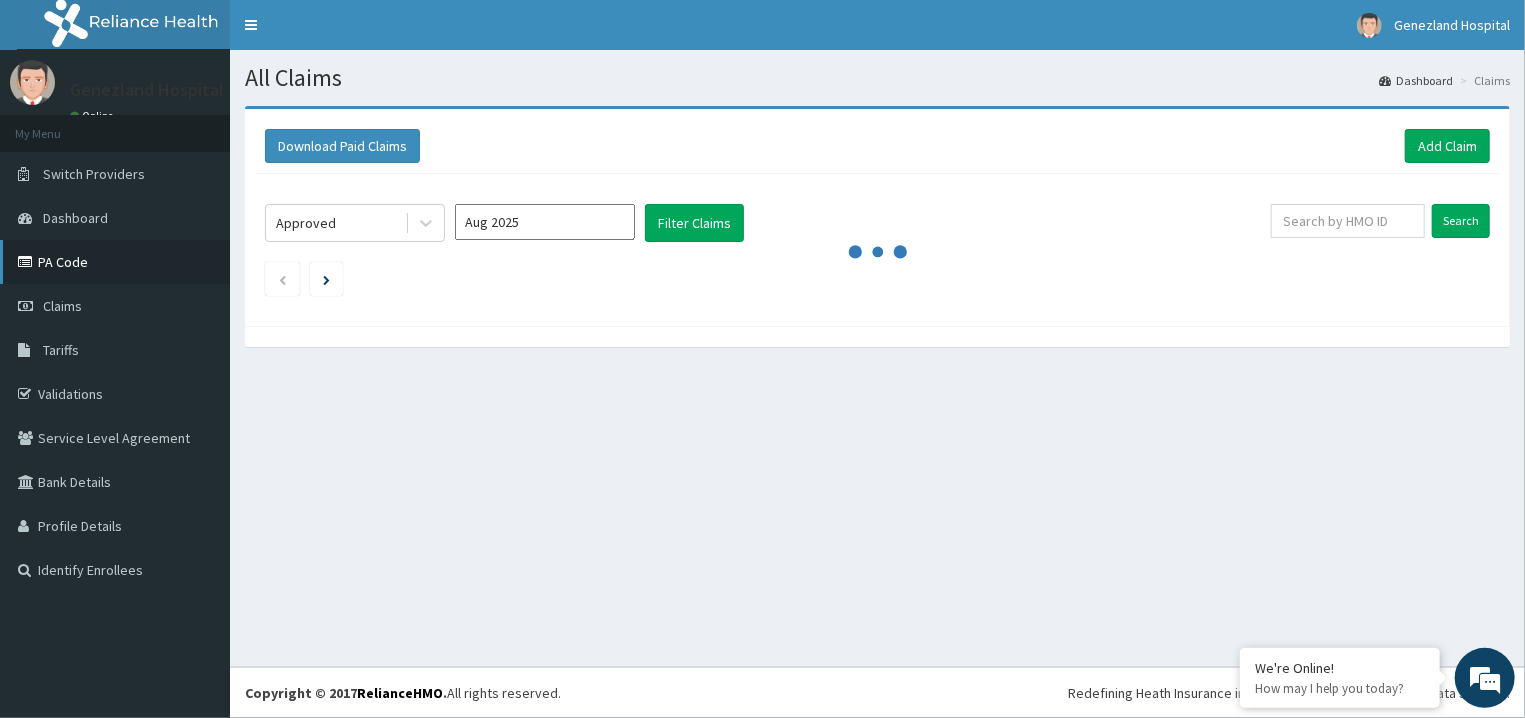 click on "PA Code" at bounding box center [115, 262] 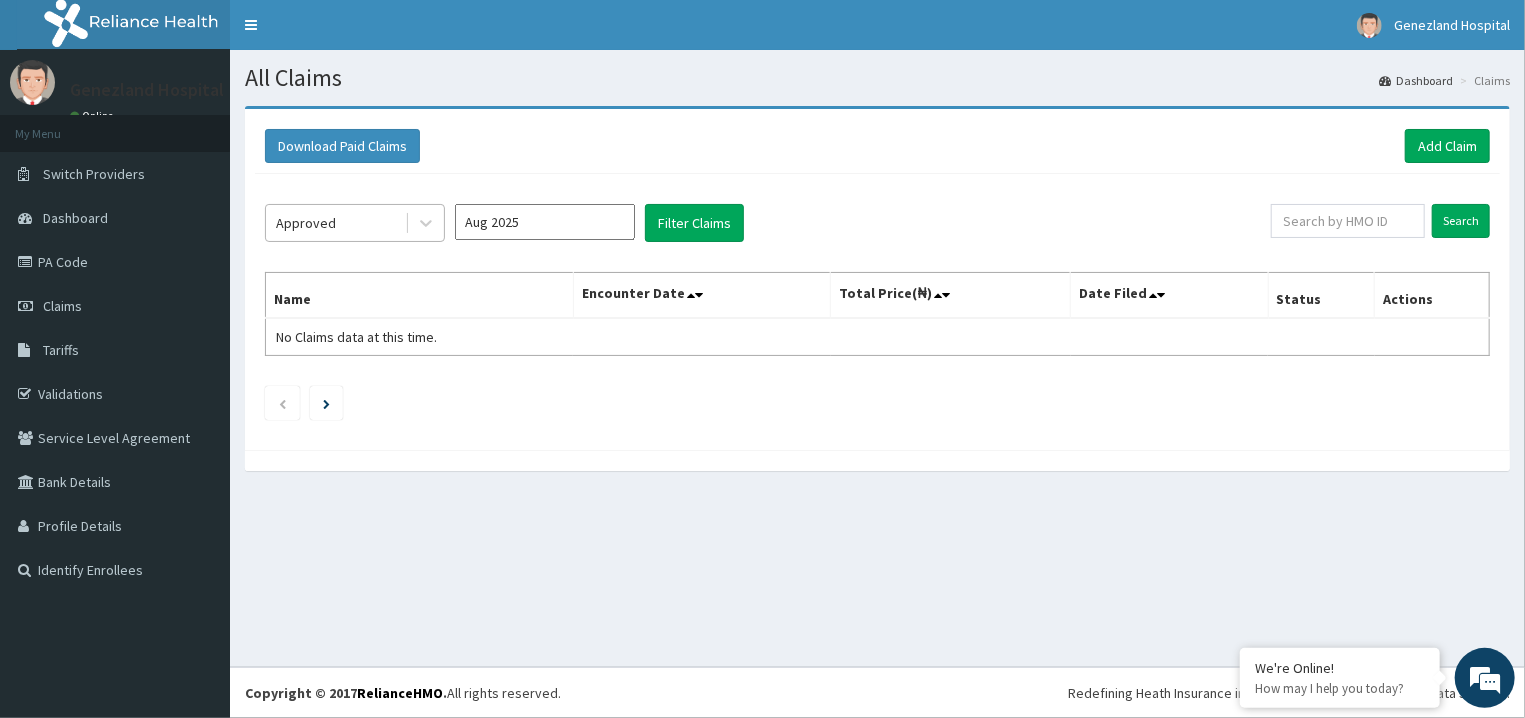 click on "Approved" at bounding box center [306, 223] 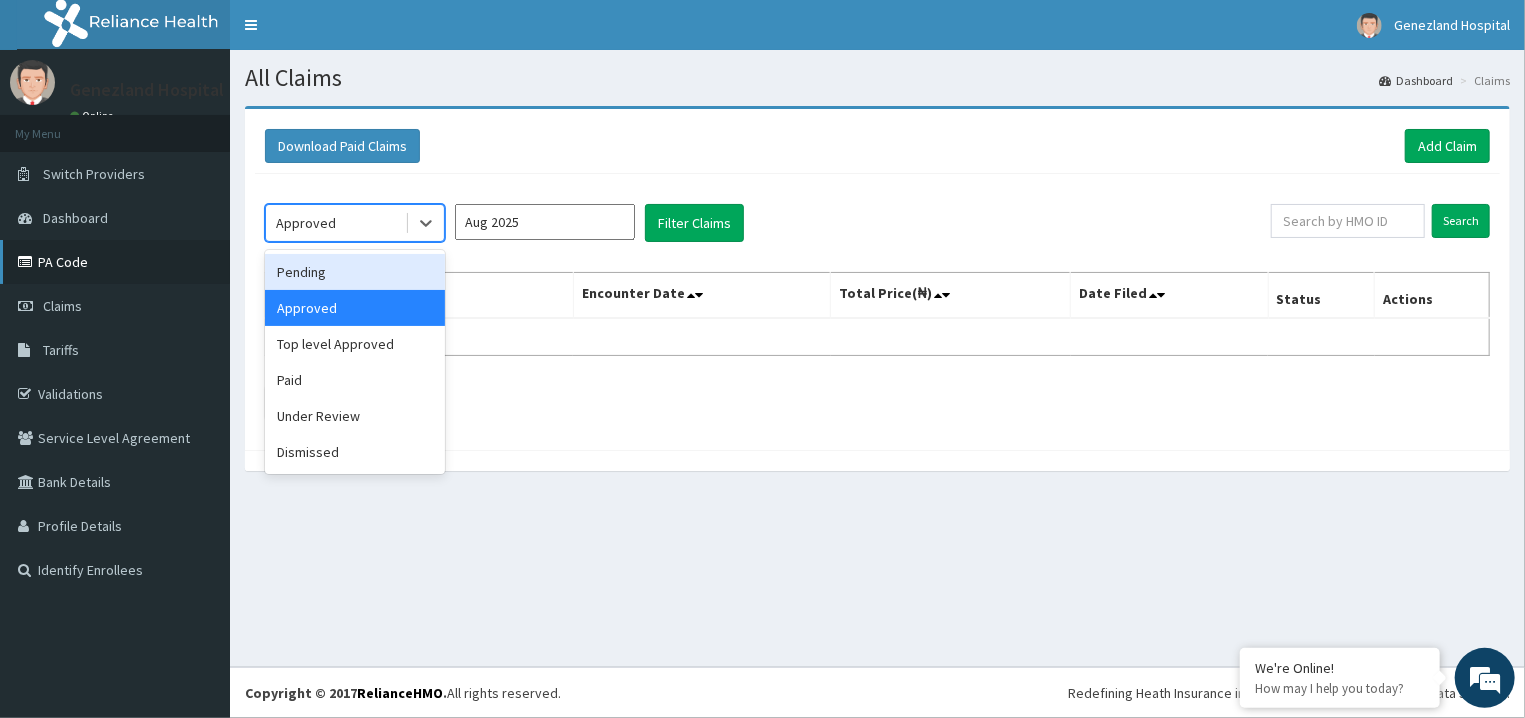 click on "PA Code" at bounding box center [115, 262] 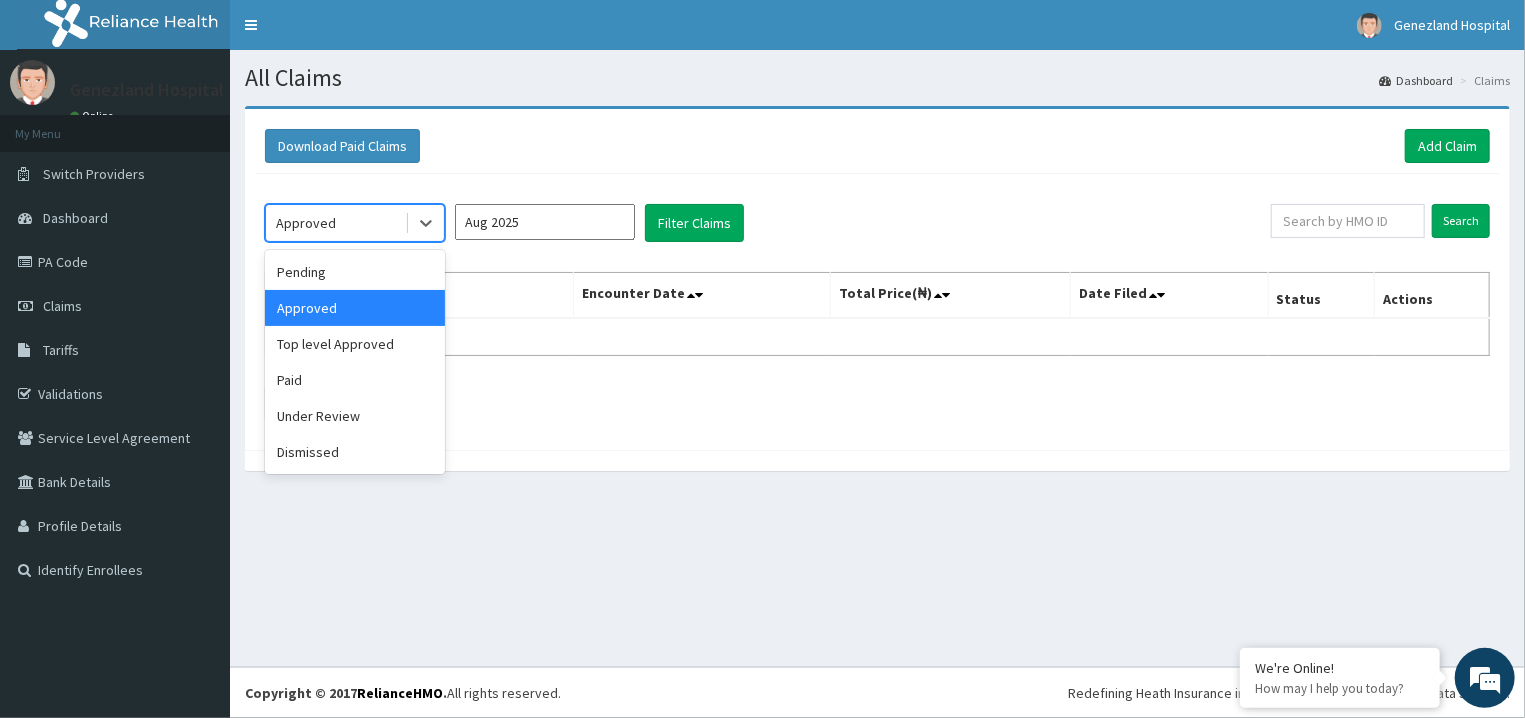 click on "Approved" at bounding box center (306, 223) 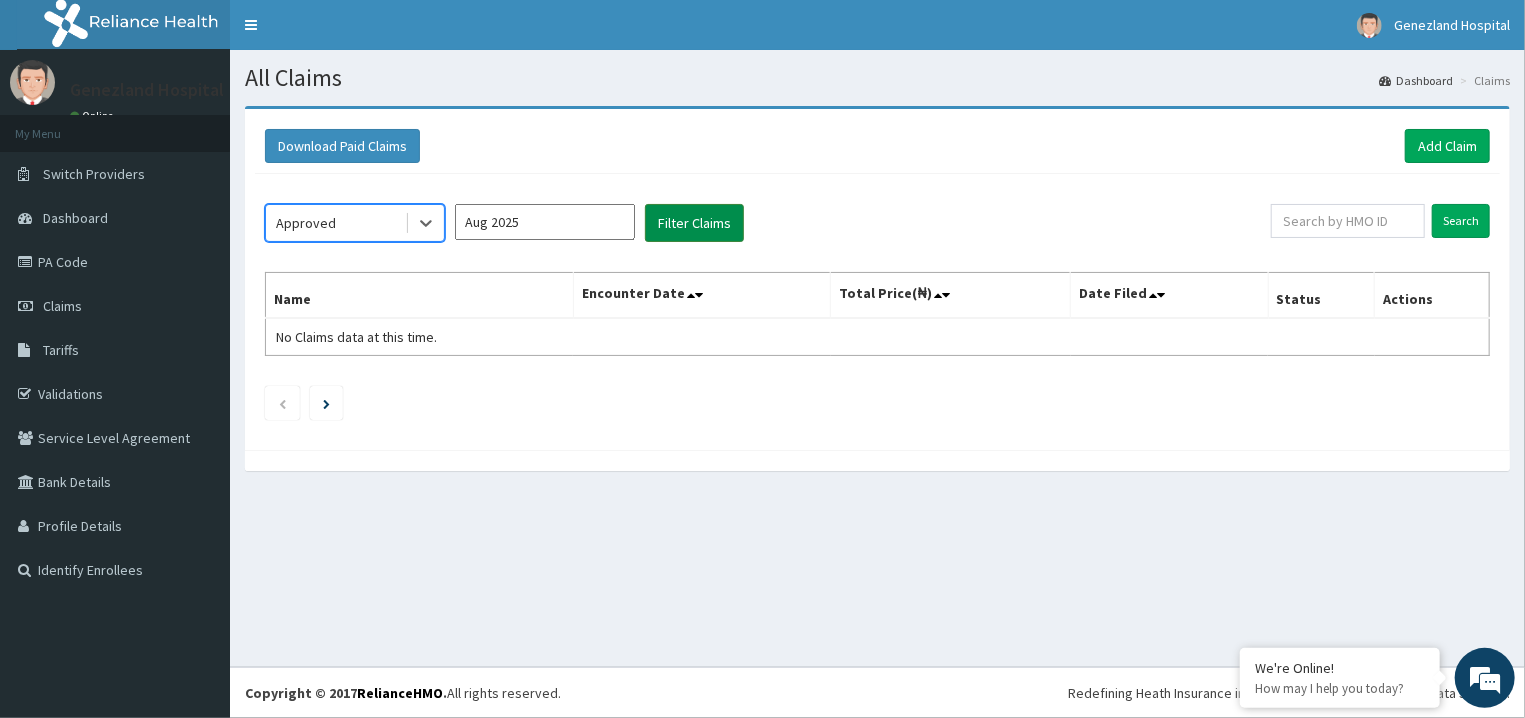 click on "Filter Claims" at bounding box center (694, 223) 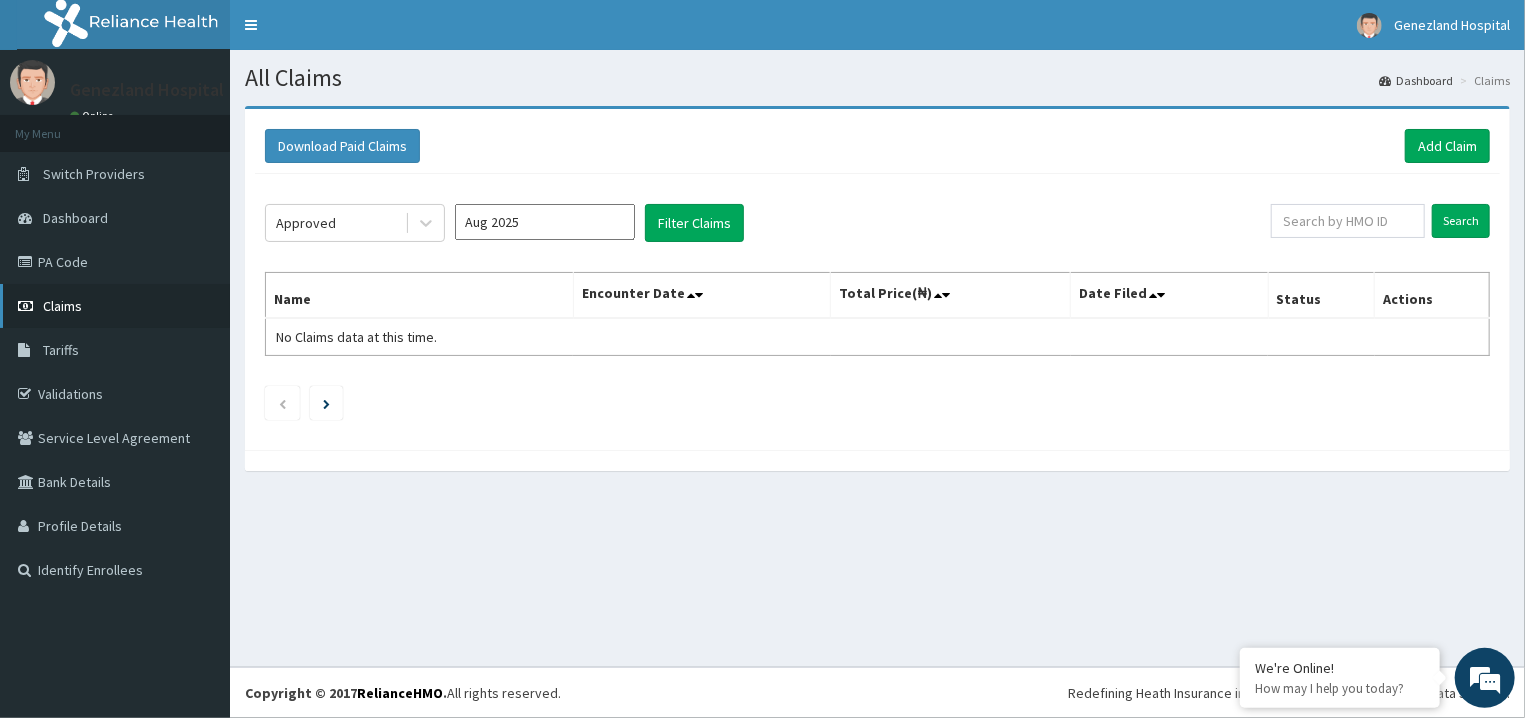 click on "Claims" at bounding box center (115, 306) 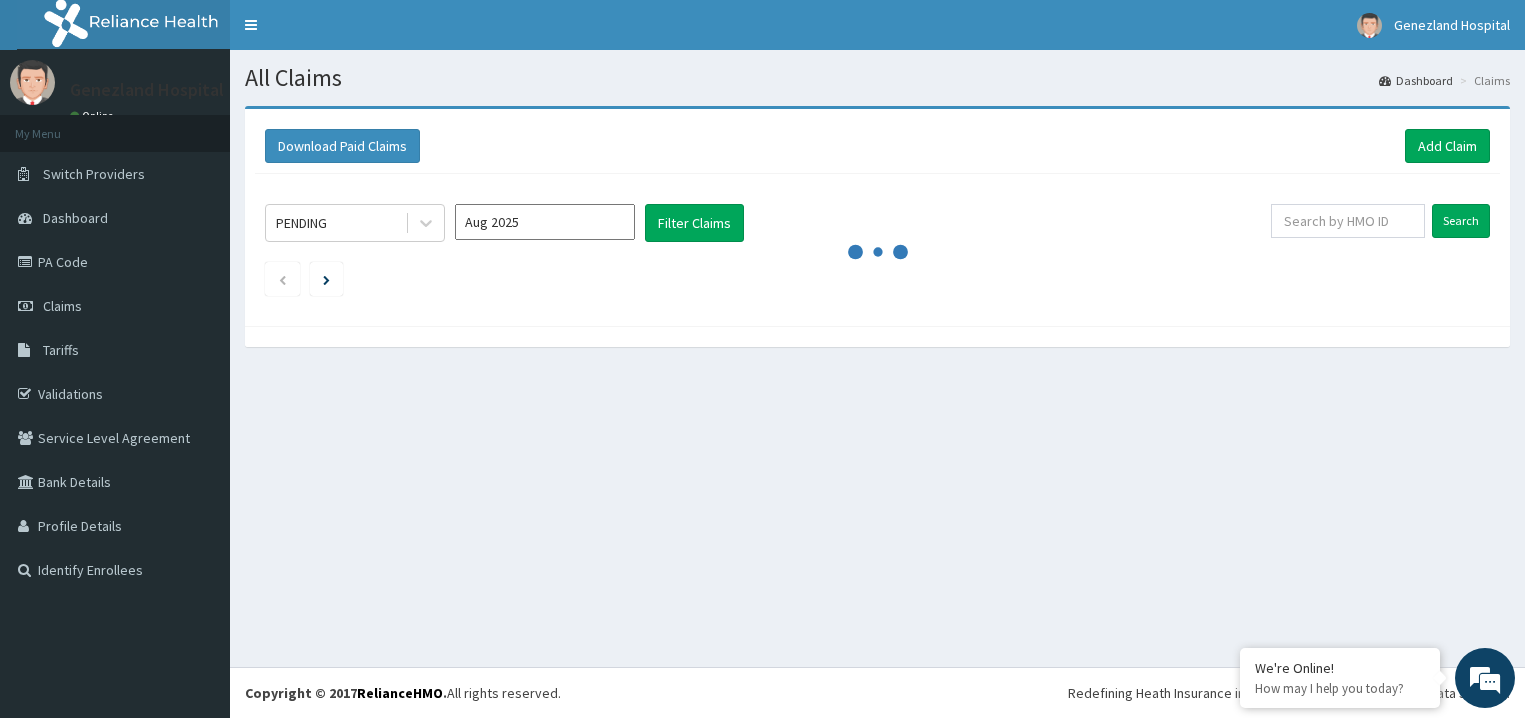 scroll, scrollTop: 0, scrollLeft: 0, axis: both 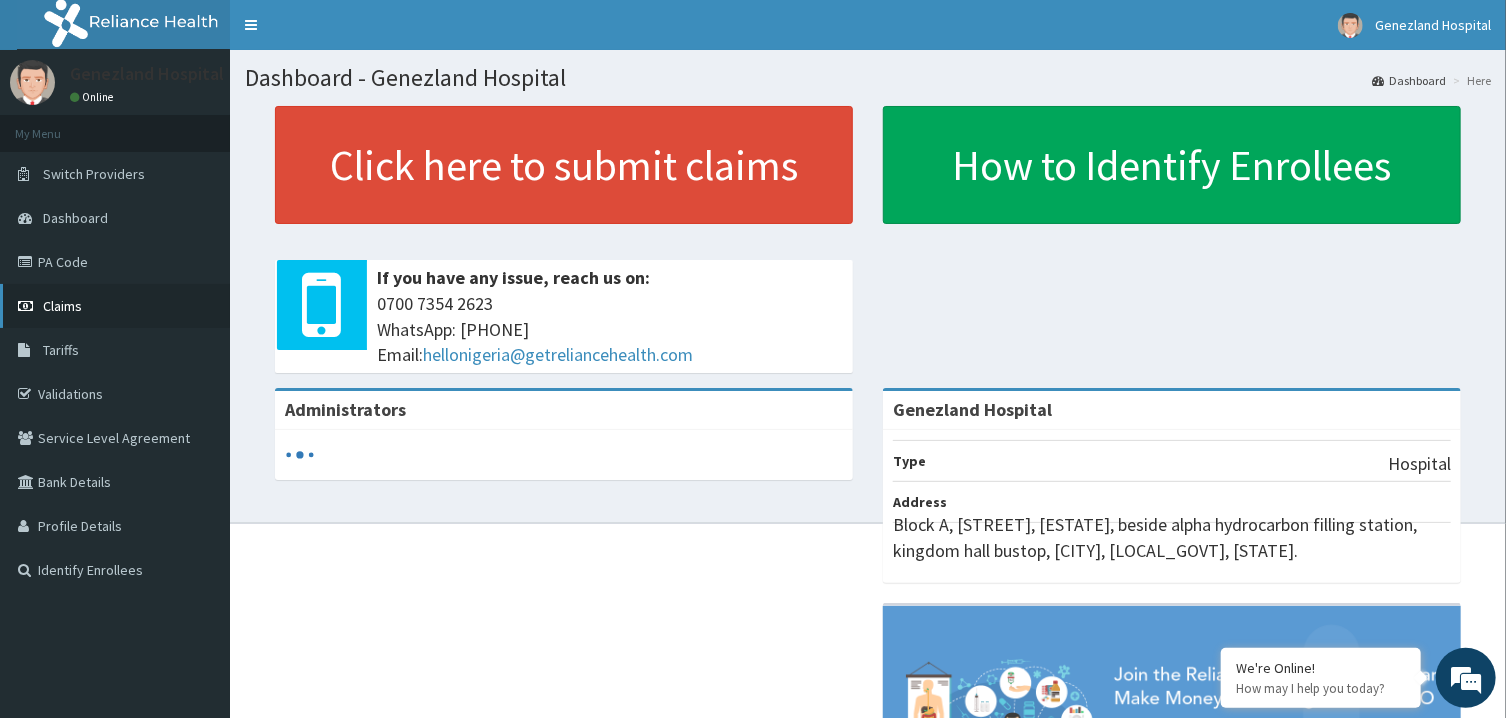 click on "Claims" at bounding box center (115, 306) 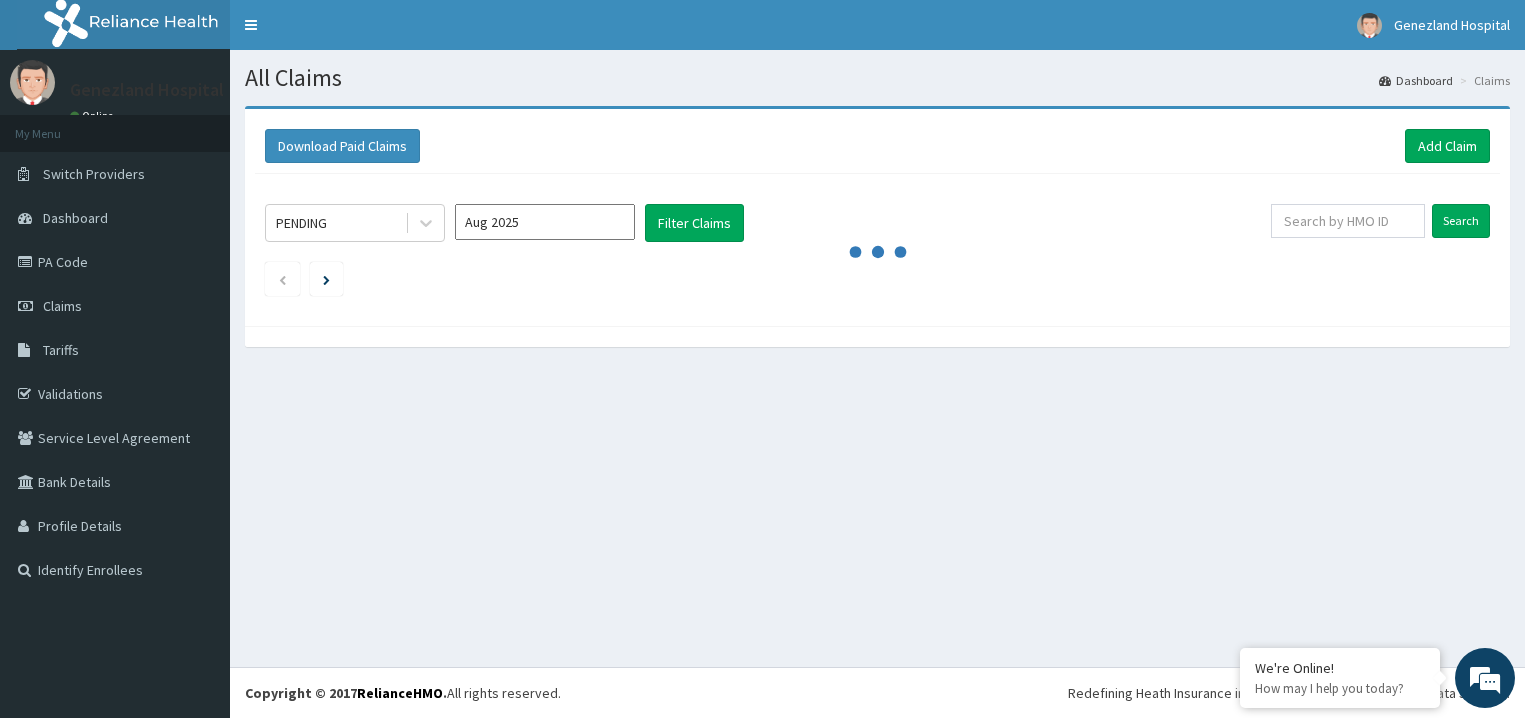 scroll, scrollTop: 0, scrollLeft: 0, axis: both 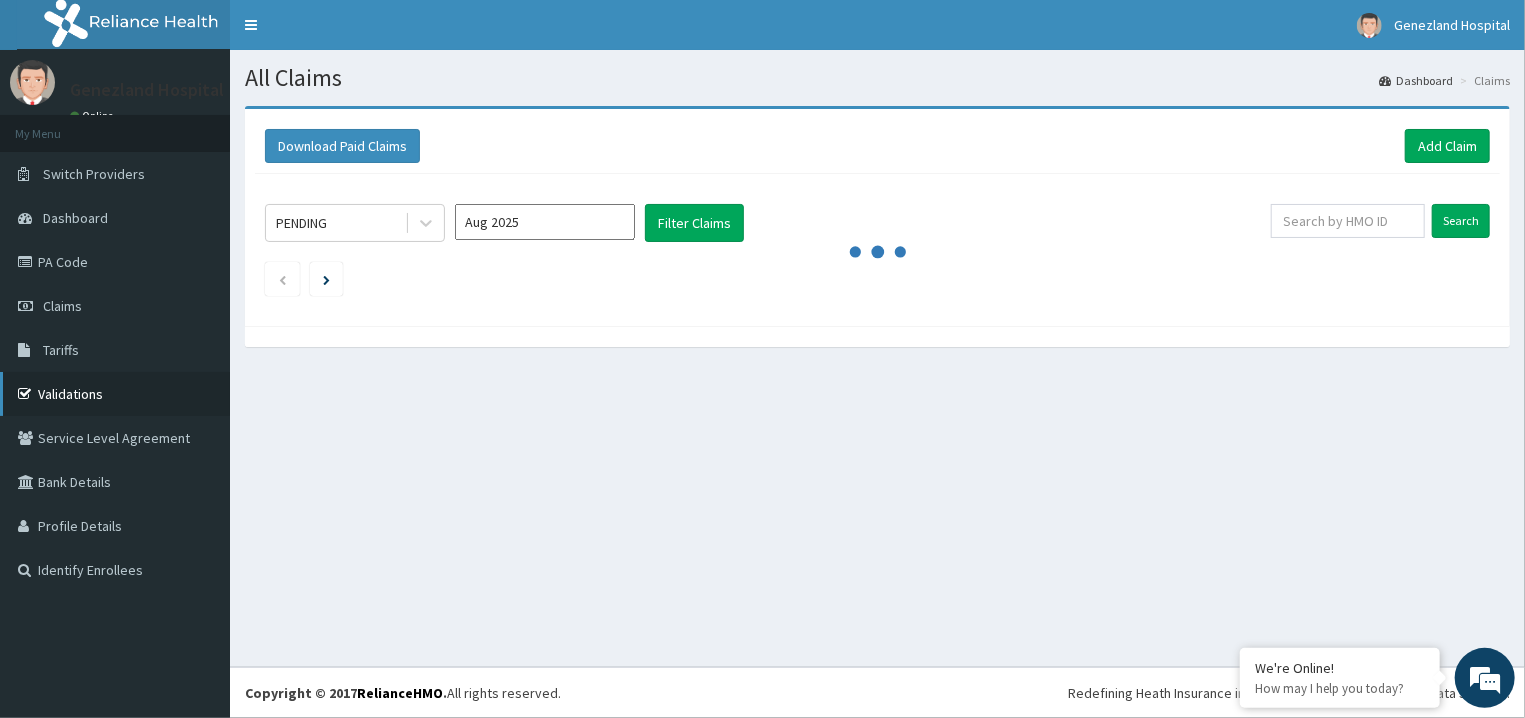 click on "Validations" at bounding box center (115, 394) 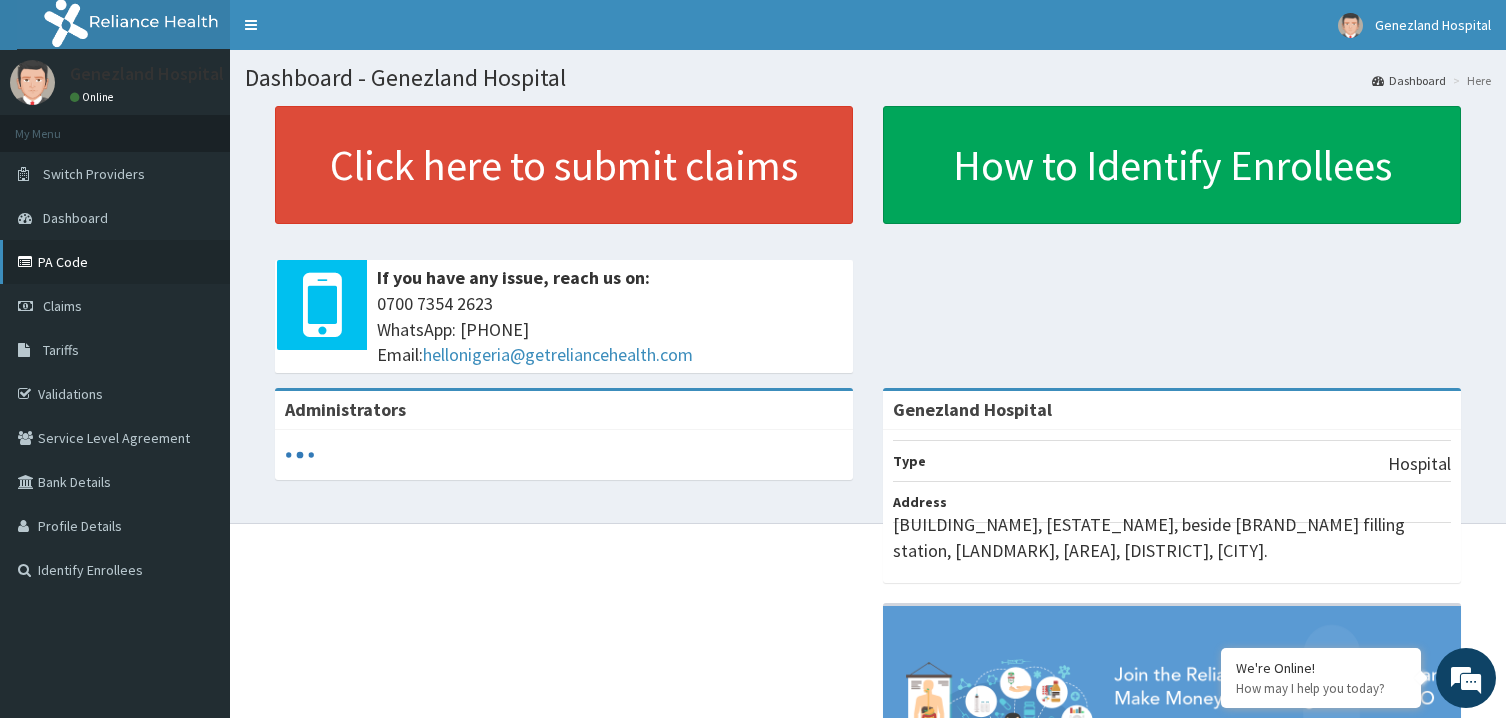scroll, scrollTop: 0, scrollLeft: 0, axis: both 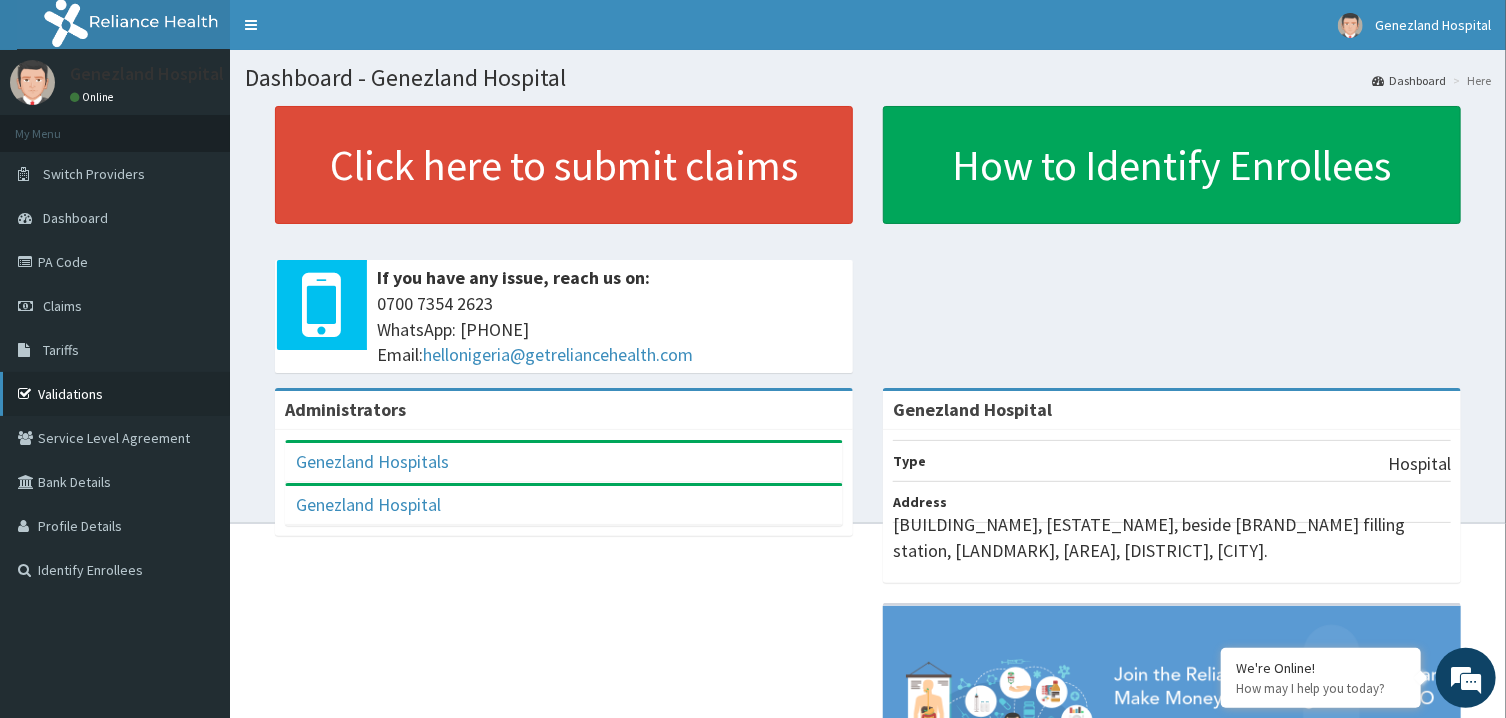 click on "Validations" at bounding box center [115, 394] 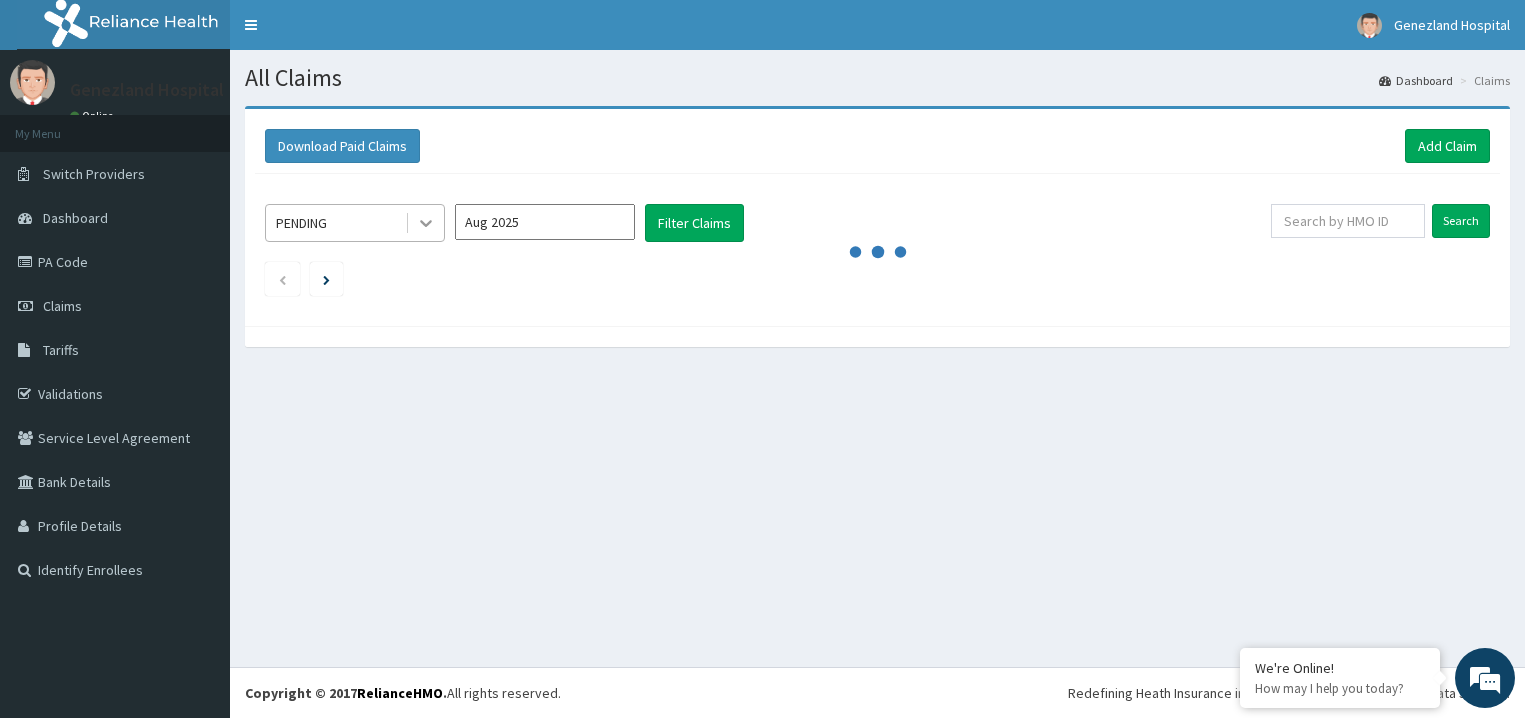 scroll, scrollTop: 0, scrollLeft: 0, axis: both 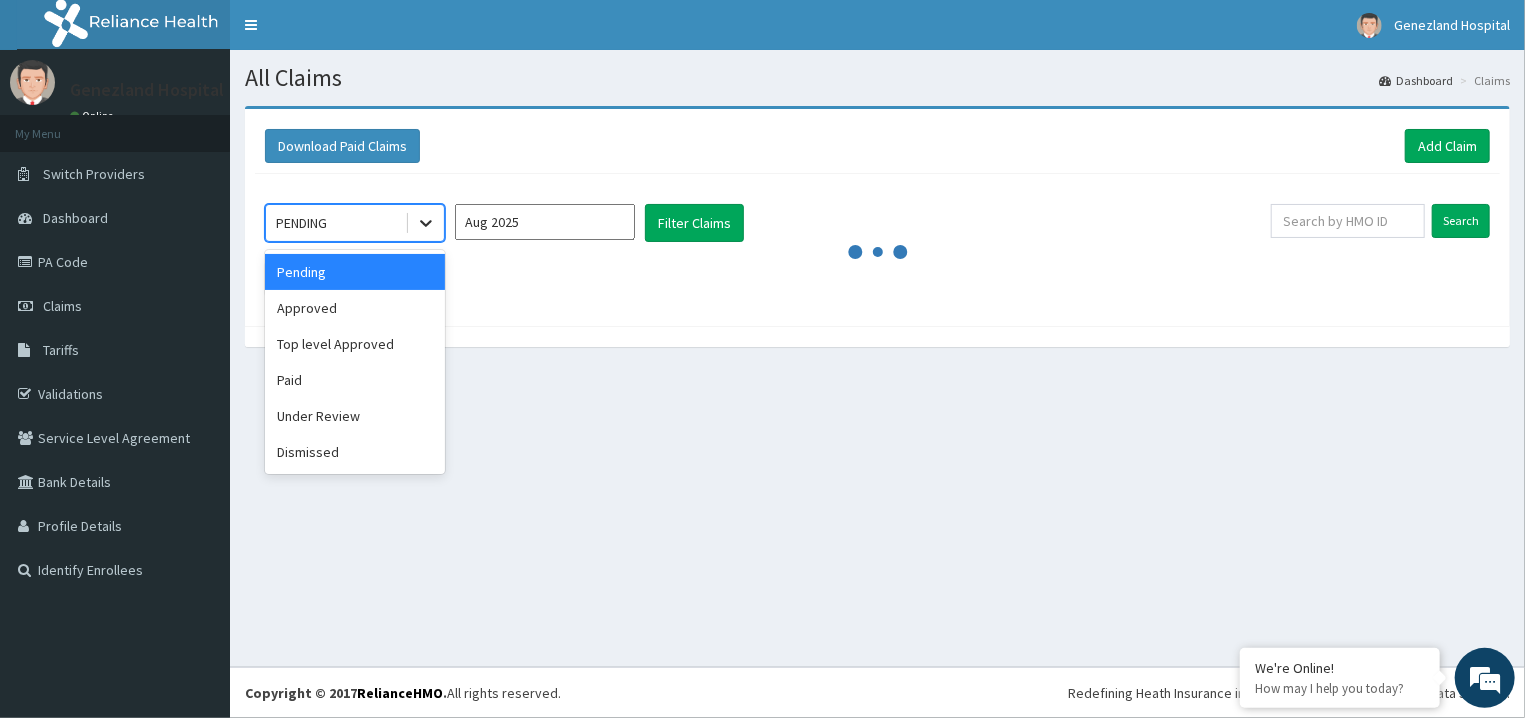 click 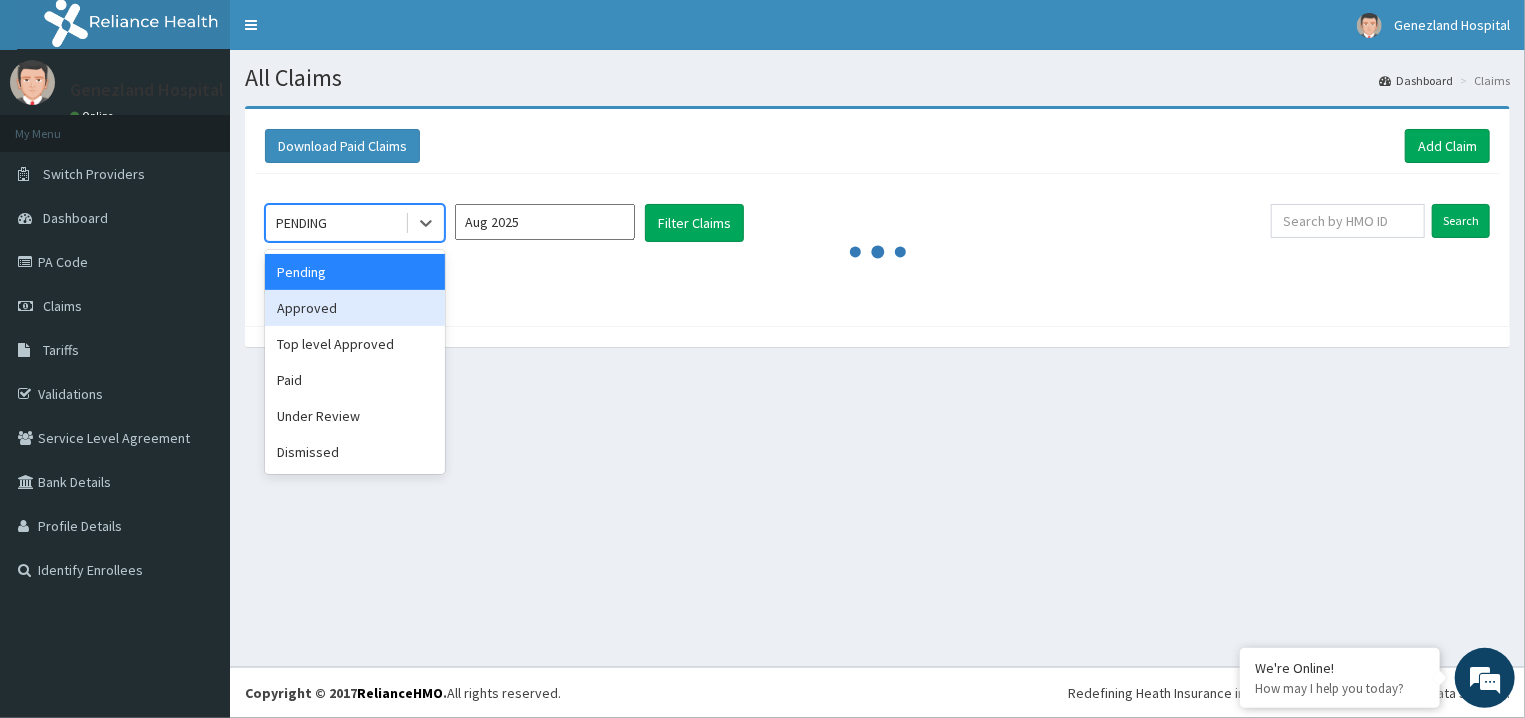 click on "Approved" at bounding box center (355, 308) 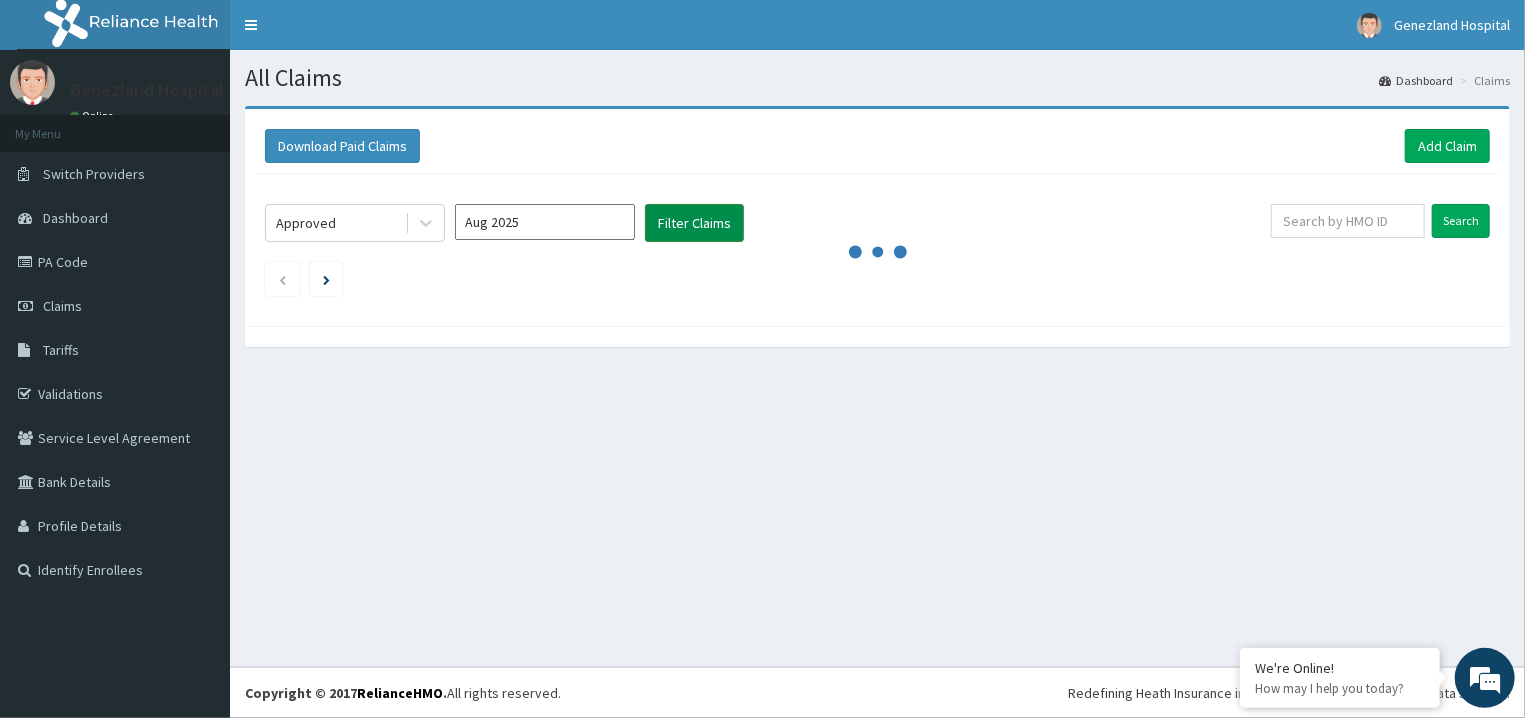 click on "Filter Claims" at bounding box center (694, 223) 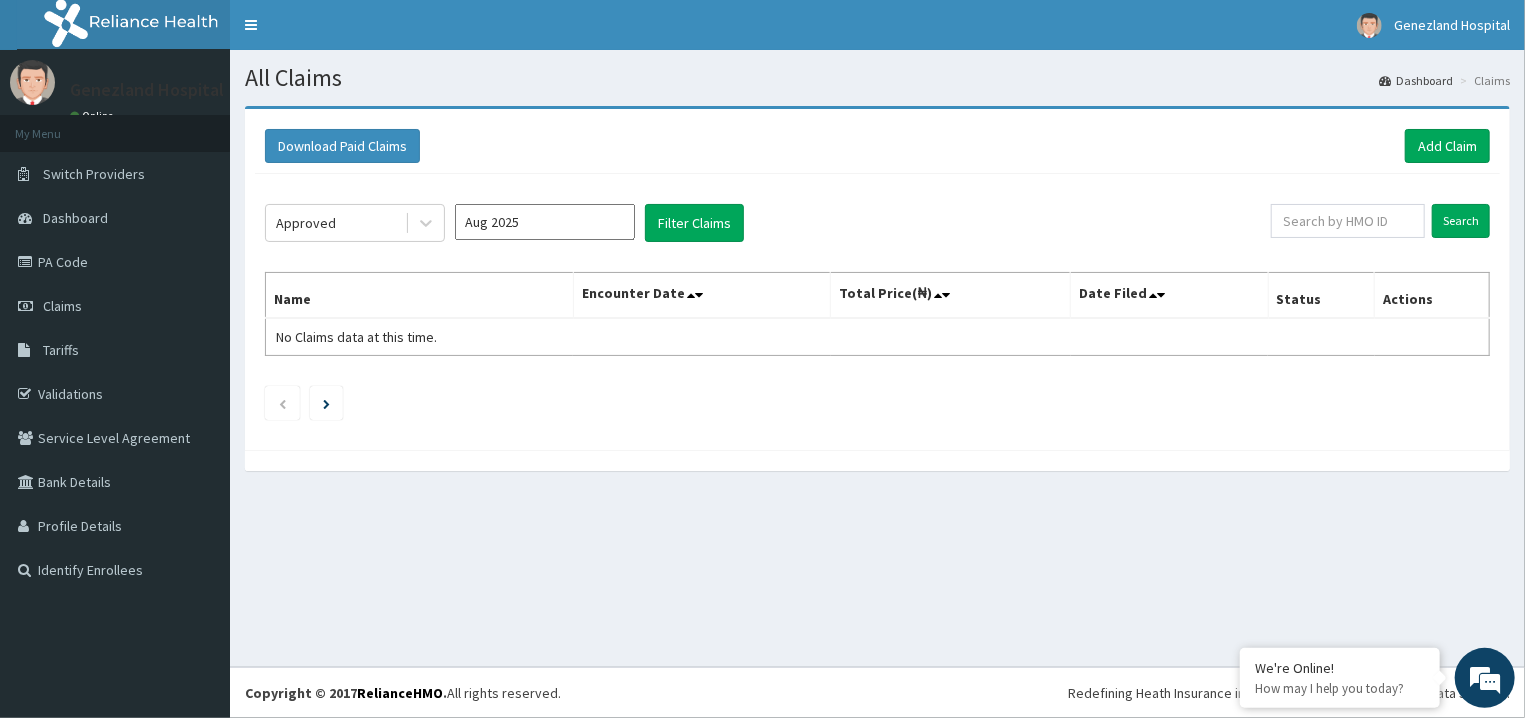 scroll, scrollTop: 0, scrollLeft: 0, axis: both 